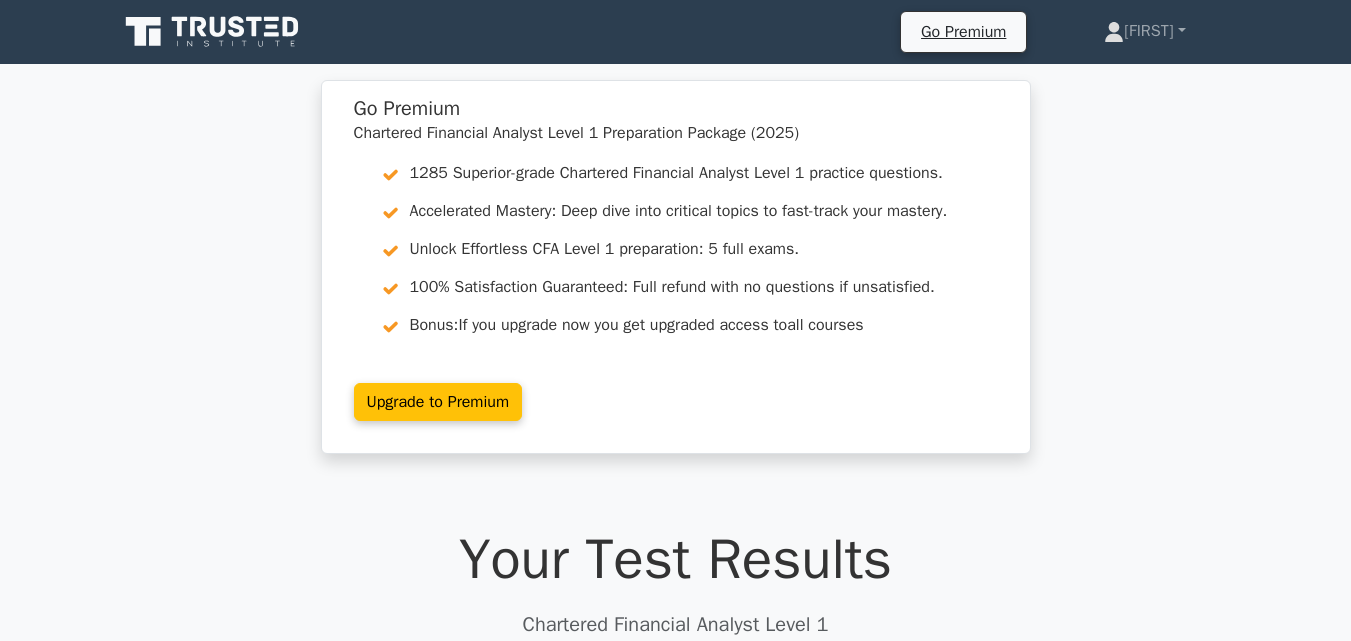 scroll, scrollTop: 477, scrollLeft: 0, axis: vertical 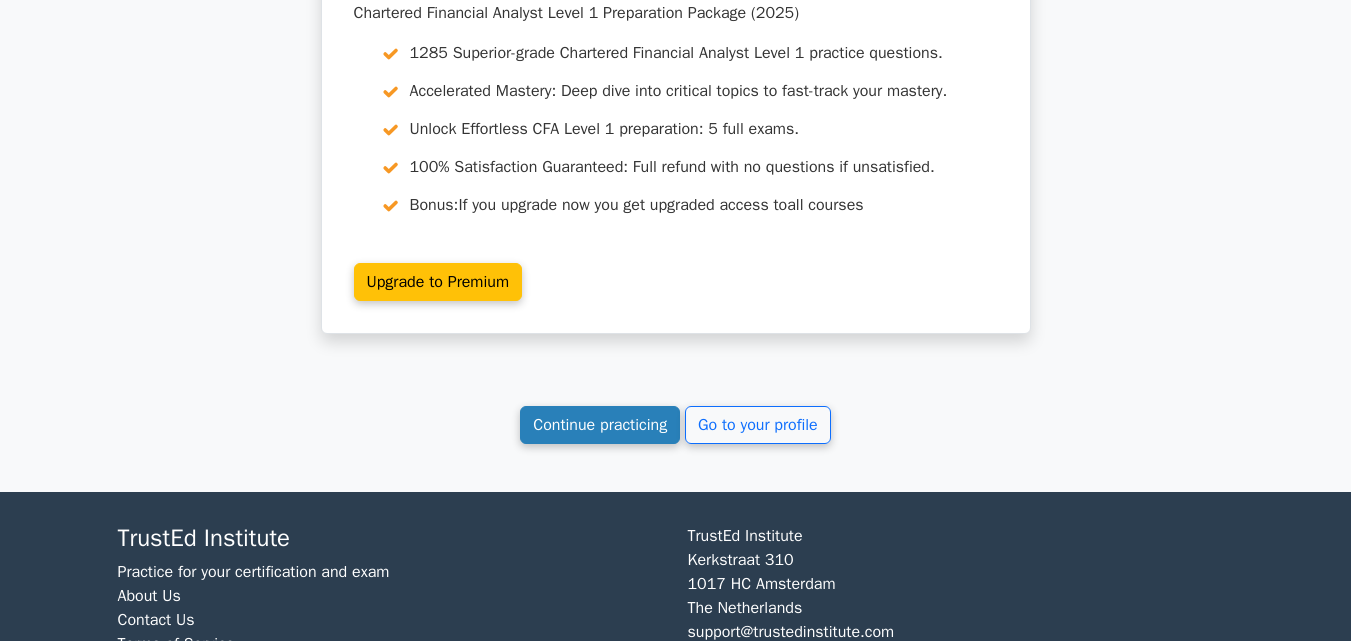 click on "Continue practicing" at bounding box center [600, 425] 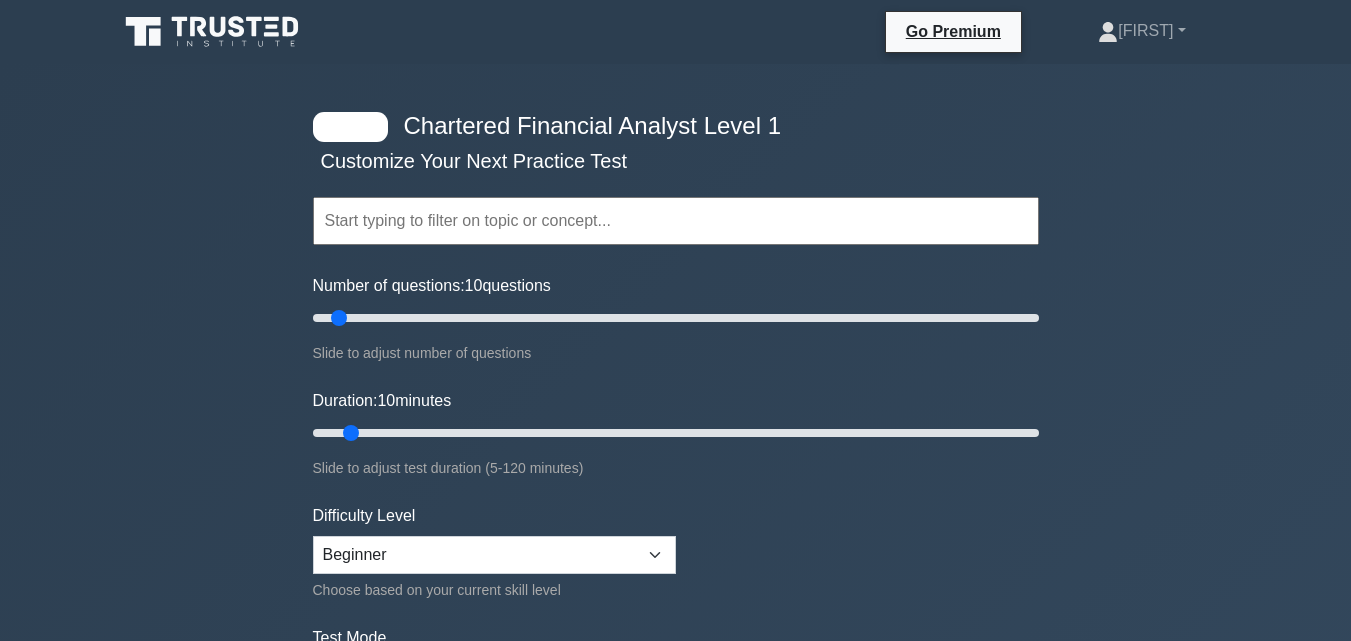 scroll, scrollTop: 0, scrollLeft: 0, axis: both 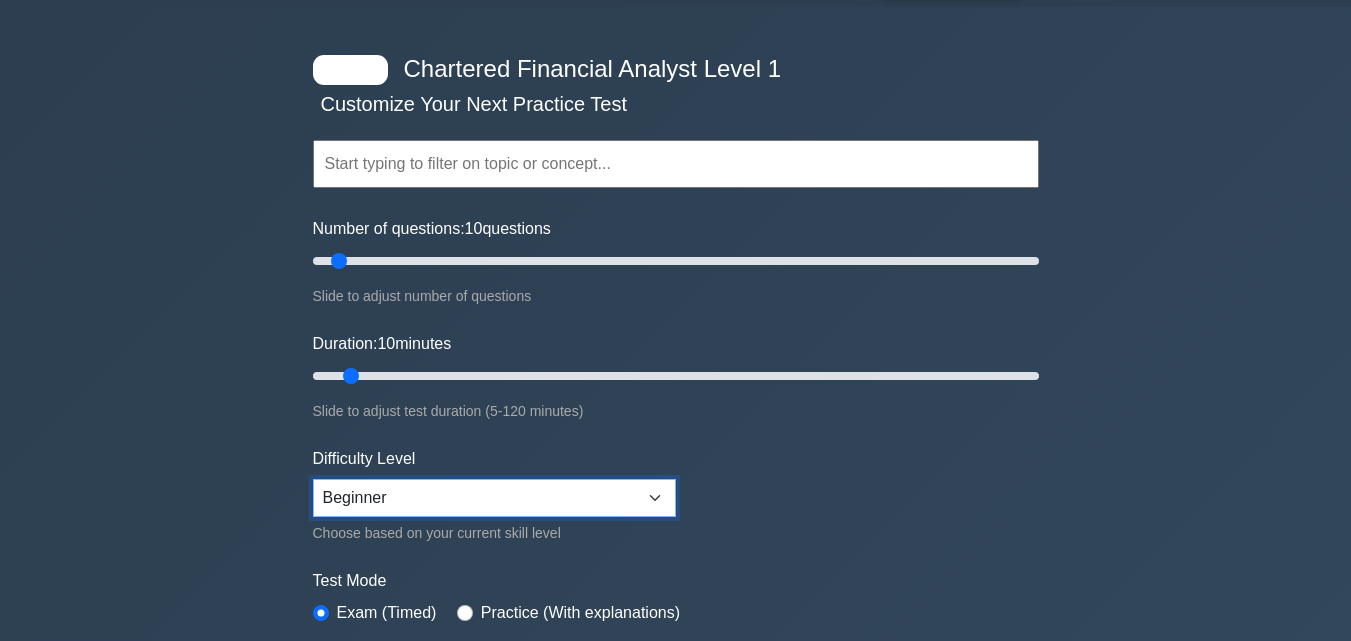click on "Beginner
Intermediate
Expert" at bounding box center [494, 498] 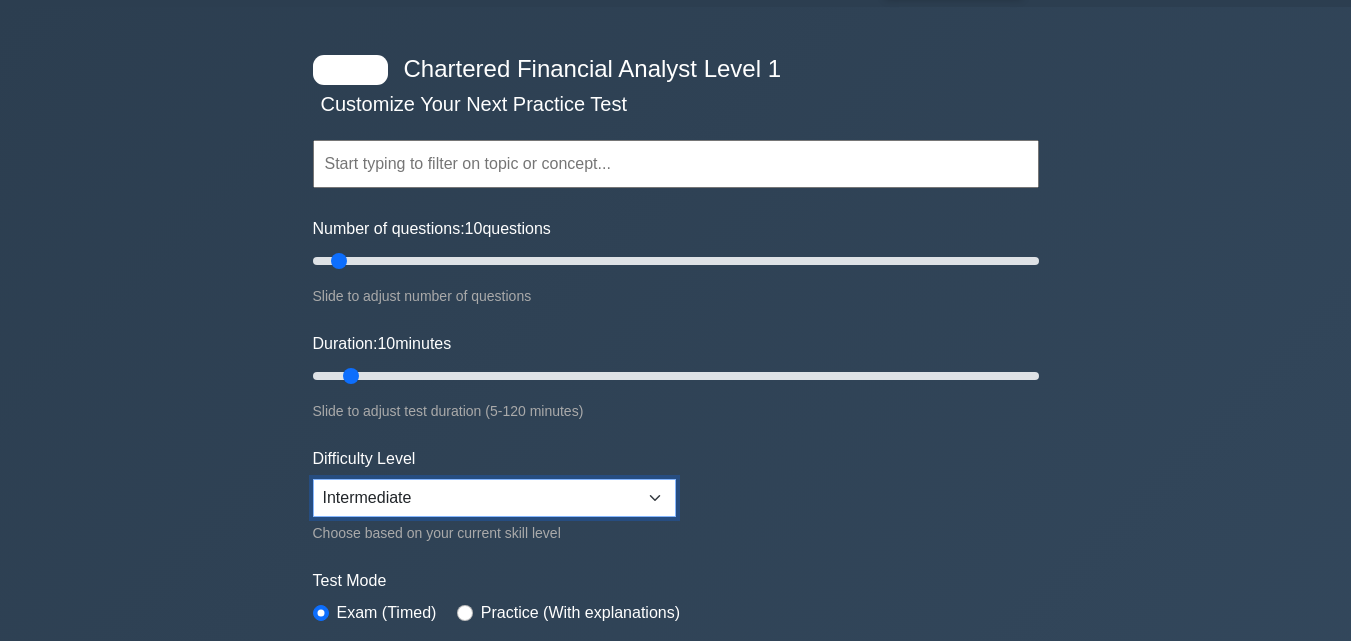 click on "Beginner
Intermediate
Expert" at bounding box center (494, 498) 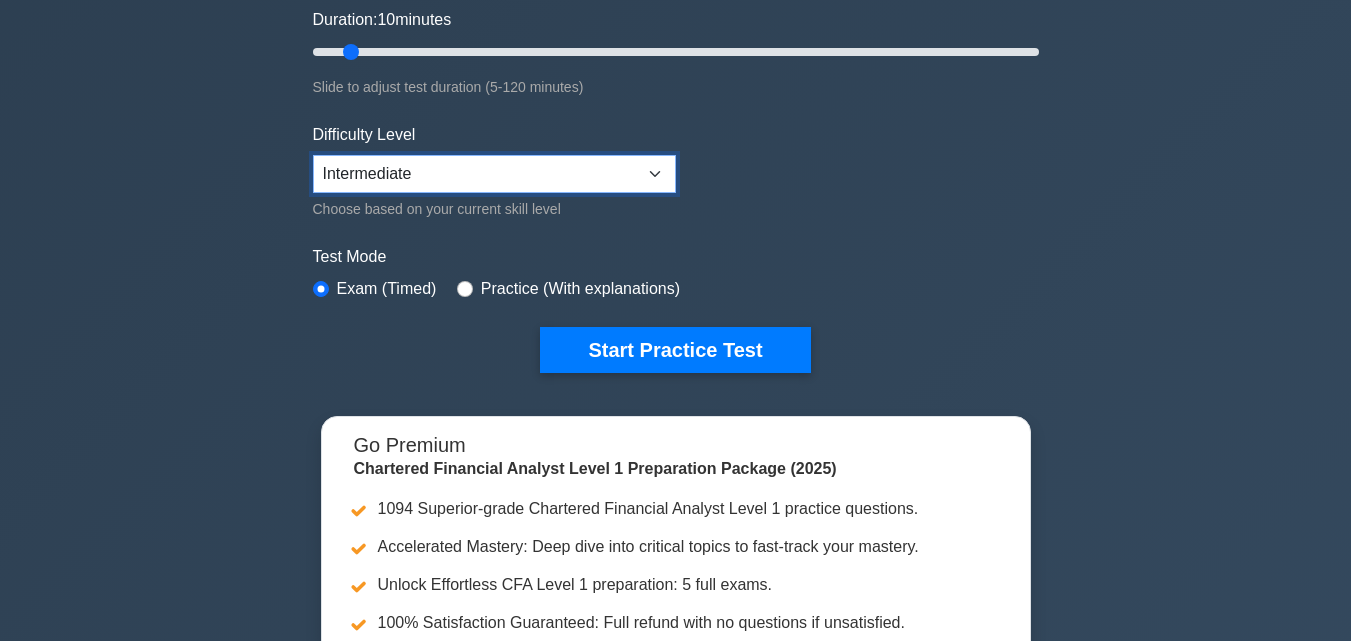 scroll, scrollTop: 392, scrollLeft: 0, axis: vertical 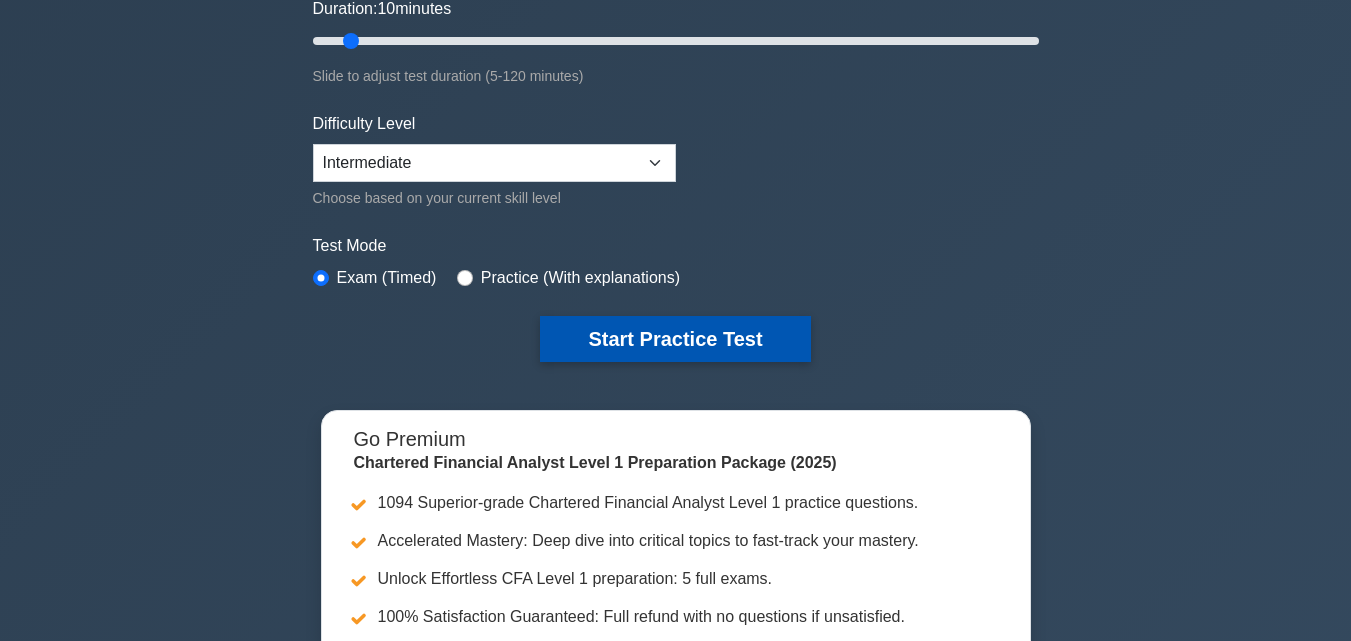 click on "Start Practice Test" at bounding box center (675, 339) 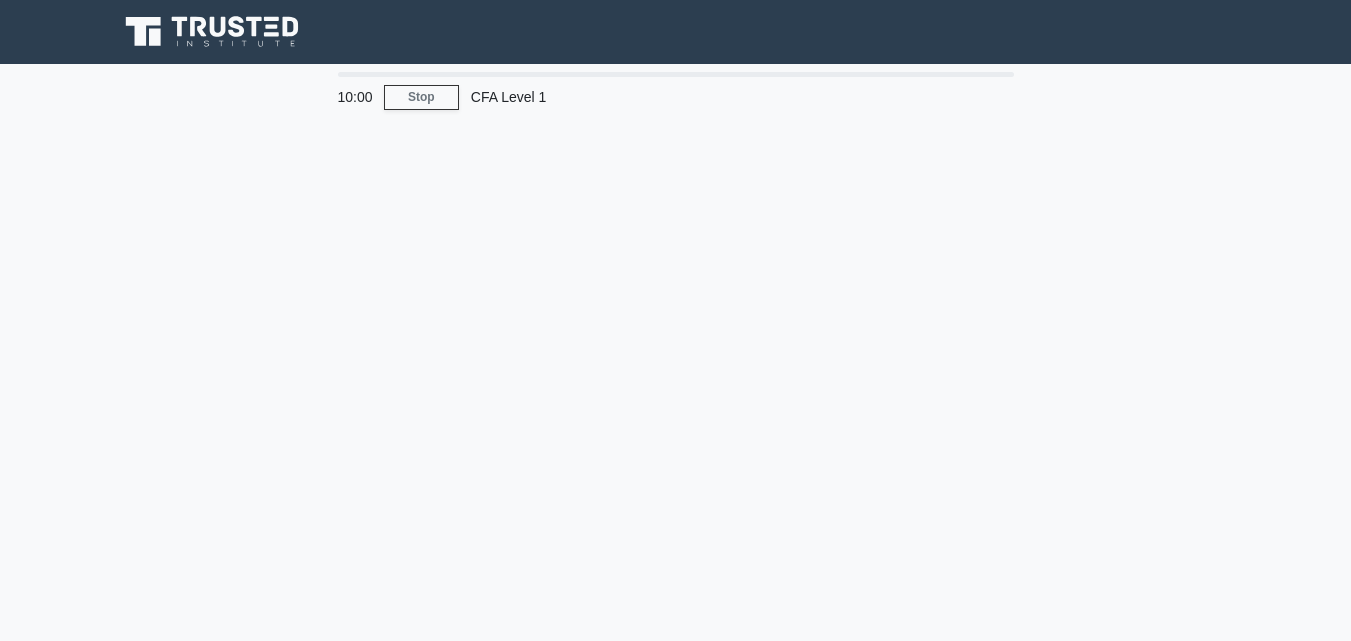 scroll, scrollTop: 0, scrollLeft: 0, axis: both 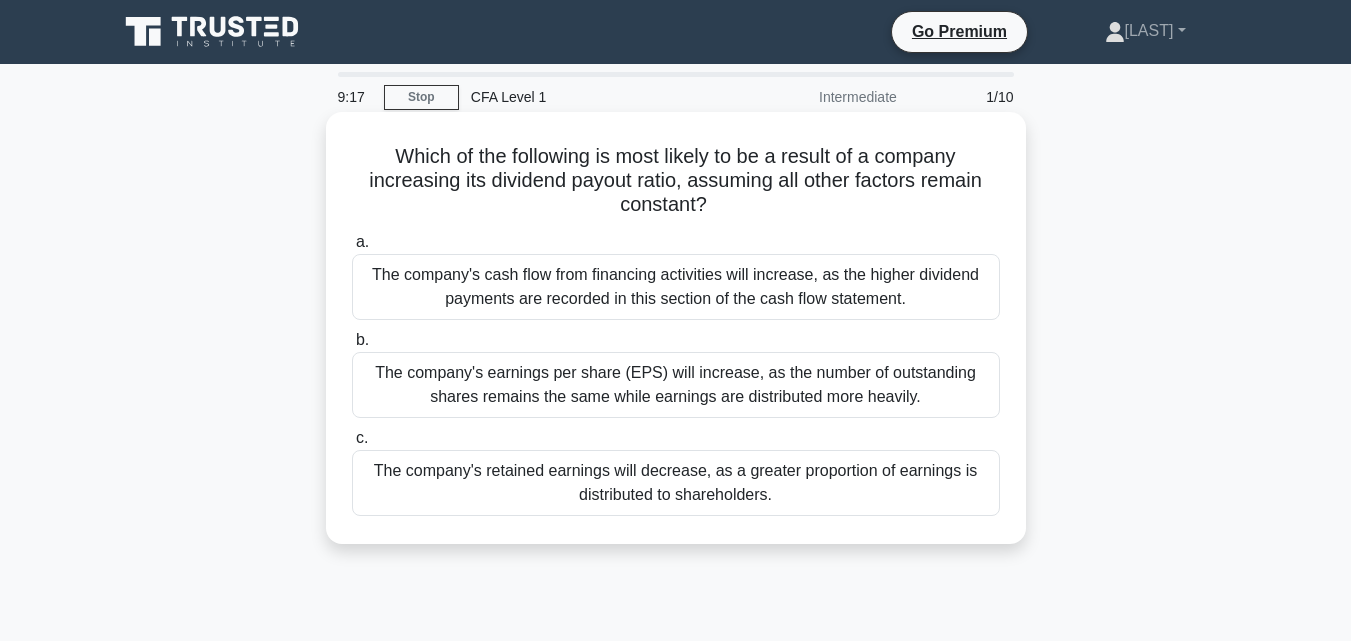 click on "The company's earnings per share (EPS) will increase, as the number of outstanding shares remains the same while earnings are distributed more heavily." at bounding box center [676, 385] 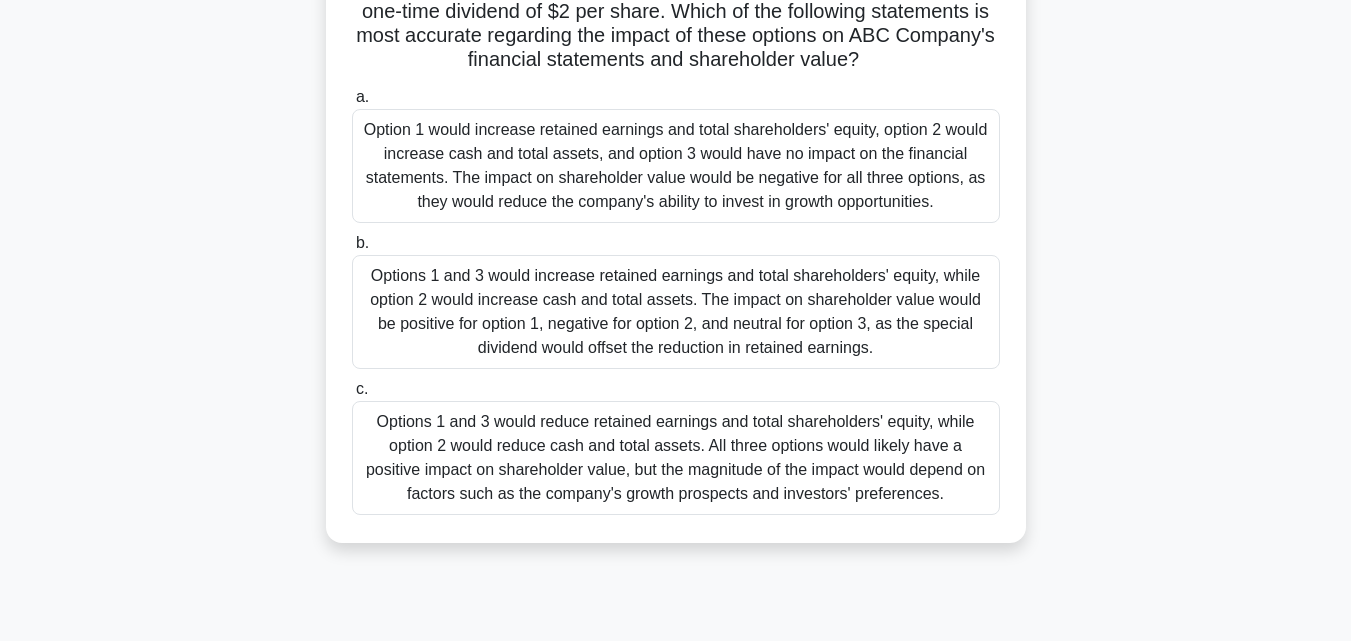 scroll, scrollTop: 292, scrollLeft: 0, axis: vertical 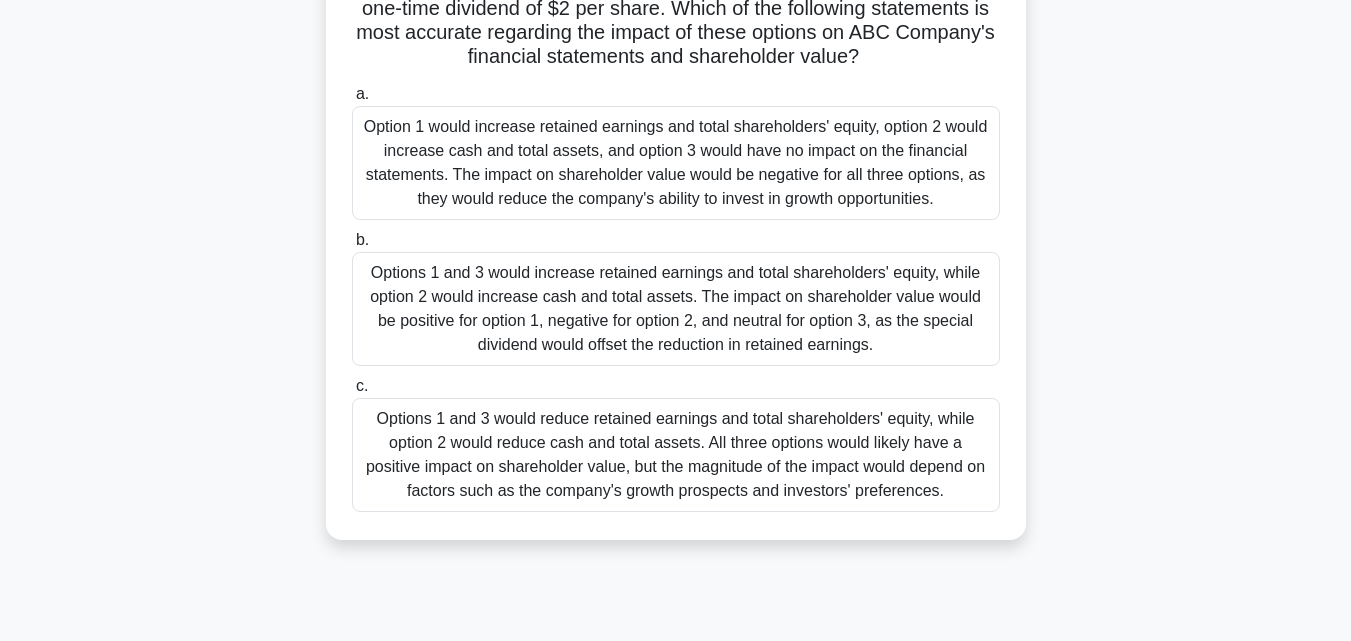 click on "Options 1 and 3 would reduce retained earnings and total shareholders' equity, while option 2 would reduce cash and total assets. All three options would likely have a positive impact on shareholder value, but the magnitude of the impact would depend on factors such as the company's growth prospects and investors' preferences." at bounding box center [676, 455] 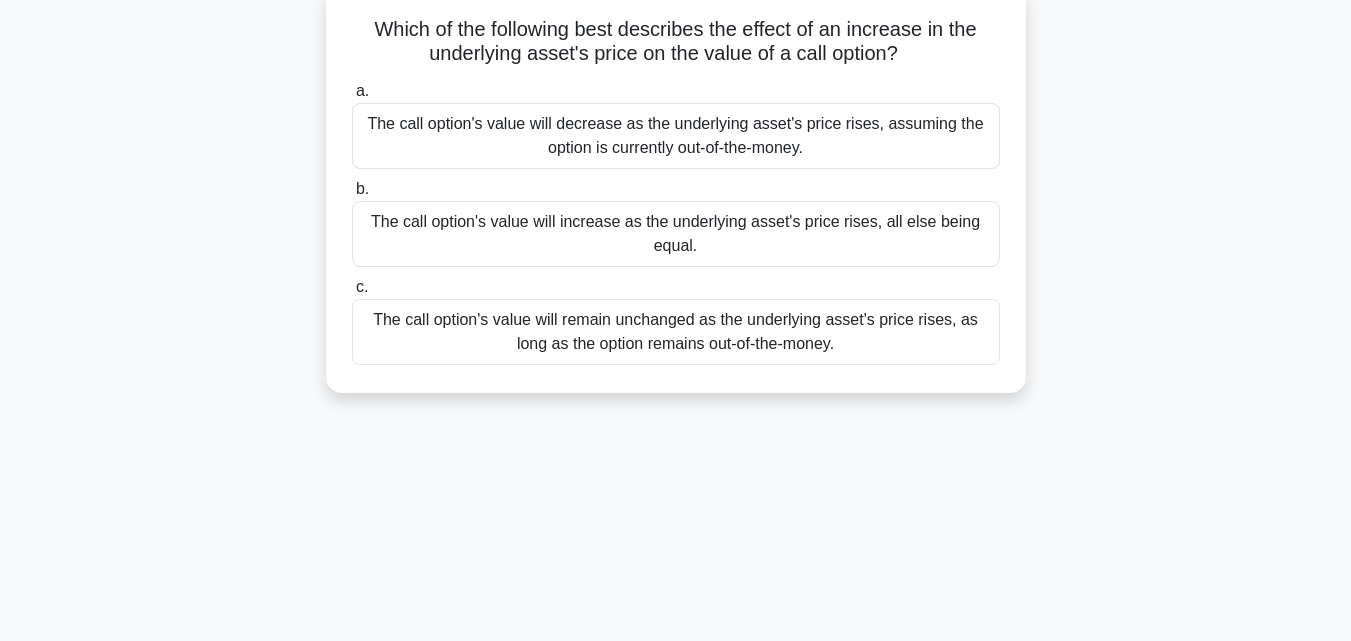 scroll, scrollTop: 0, scrollLeft: 0, axis: both 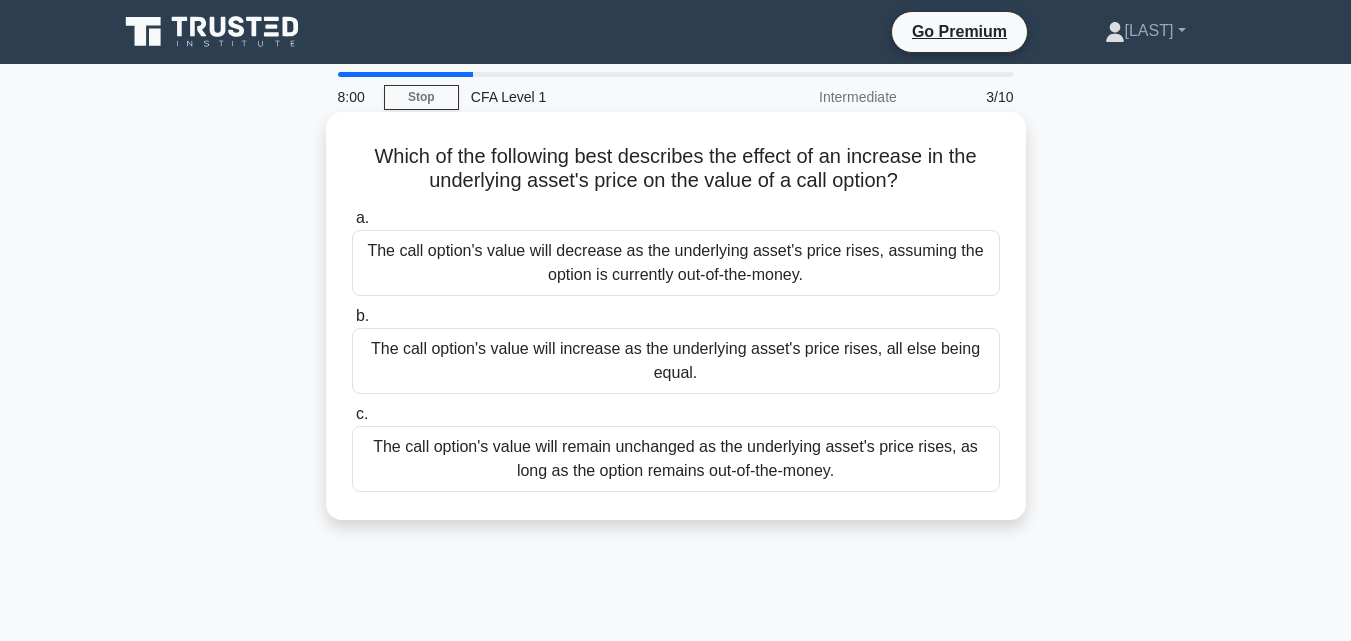 click on "The call option's value will decrease as the underlying asset's price rises, assuming the option is currently out-of-the-money." at bounding box center (676, 263) 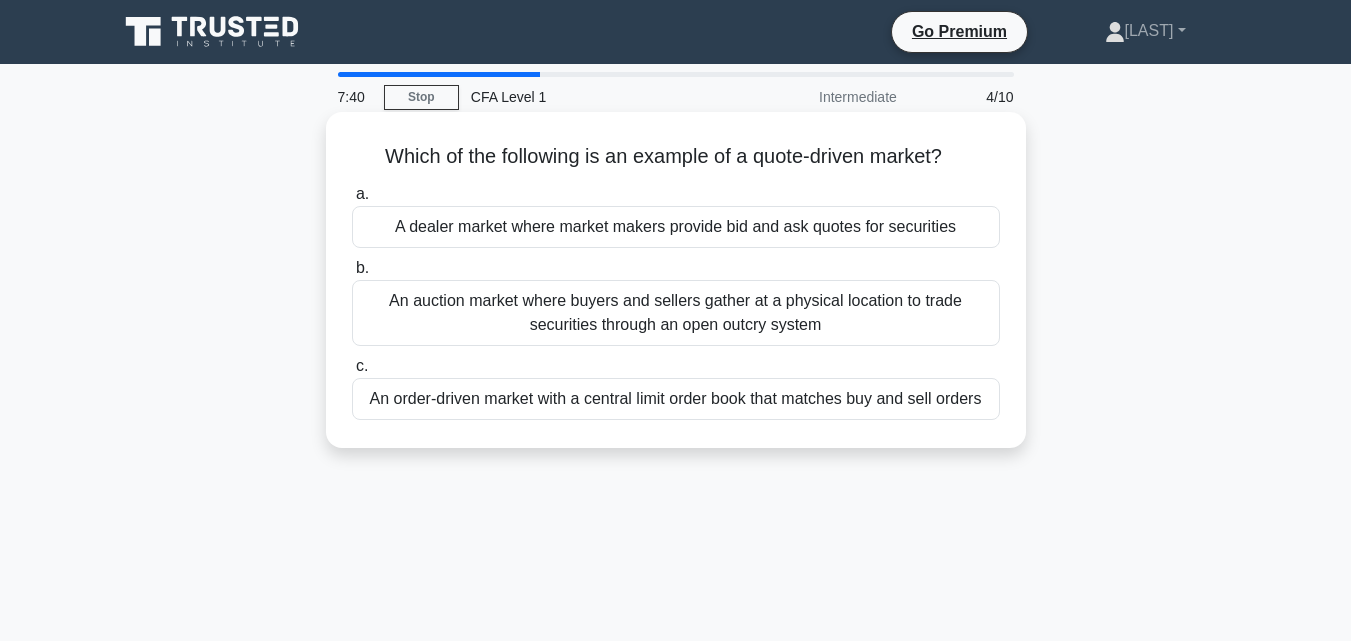 click on "A dealer market where market makers provide bid and ask quotes for securities" at bounding box center (676, 227) 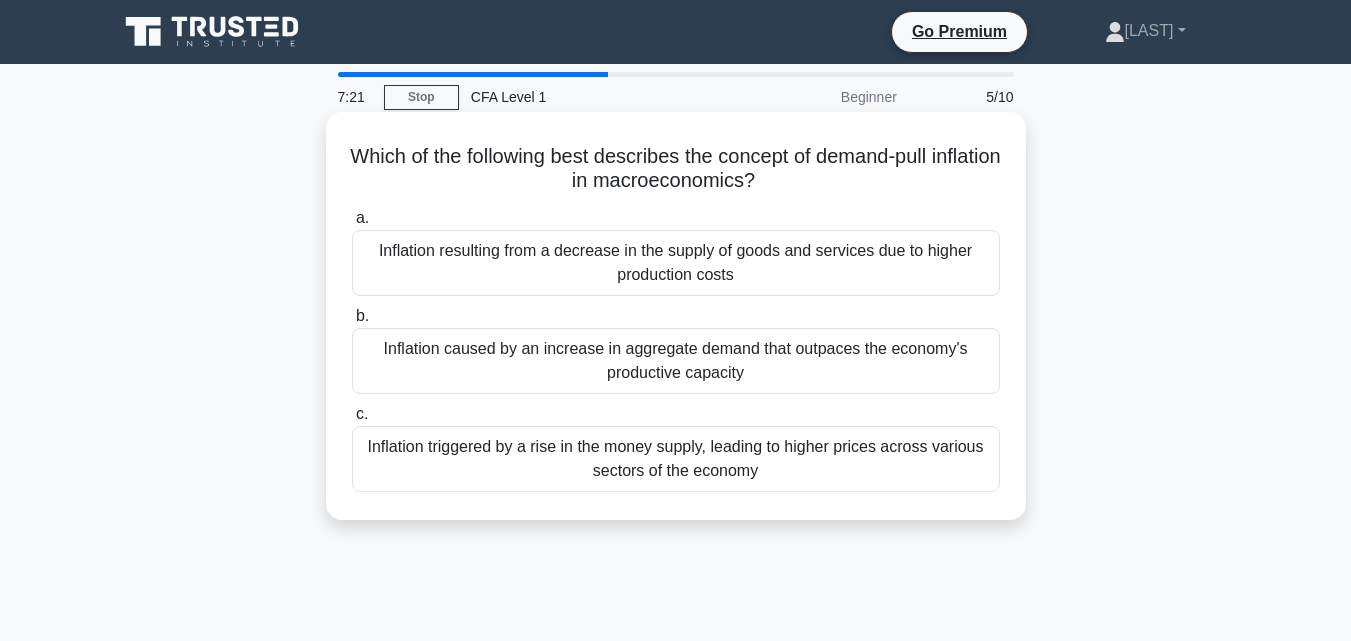click on "Inflation triggered by a rise in the money supply, leading to higher prices across various sectors of the economy" at bounding box center [676, 459] 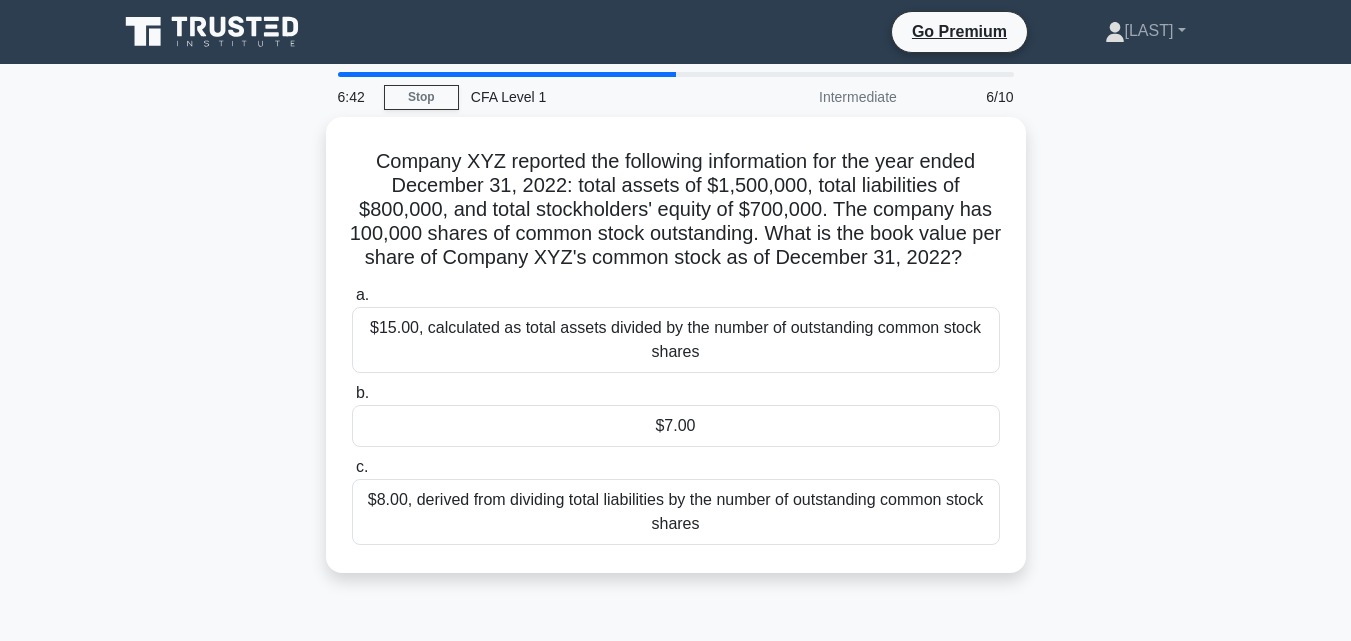 click on "$7.00" at bounding box center [676, 426] 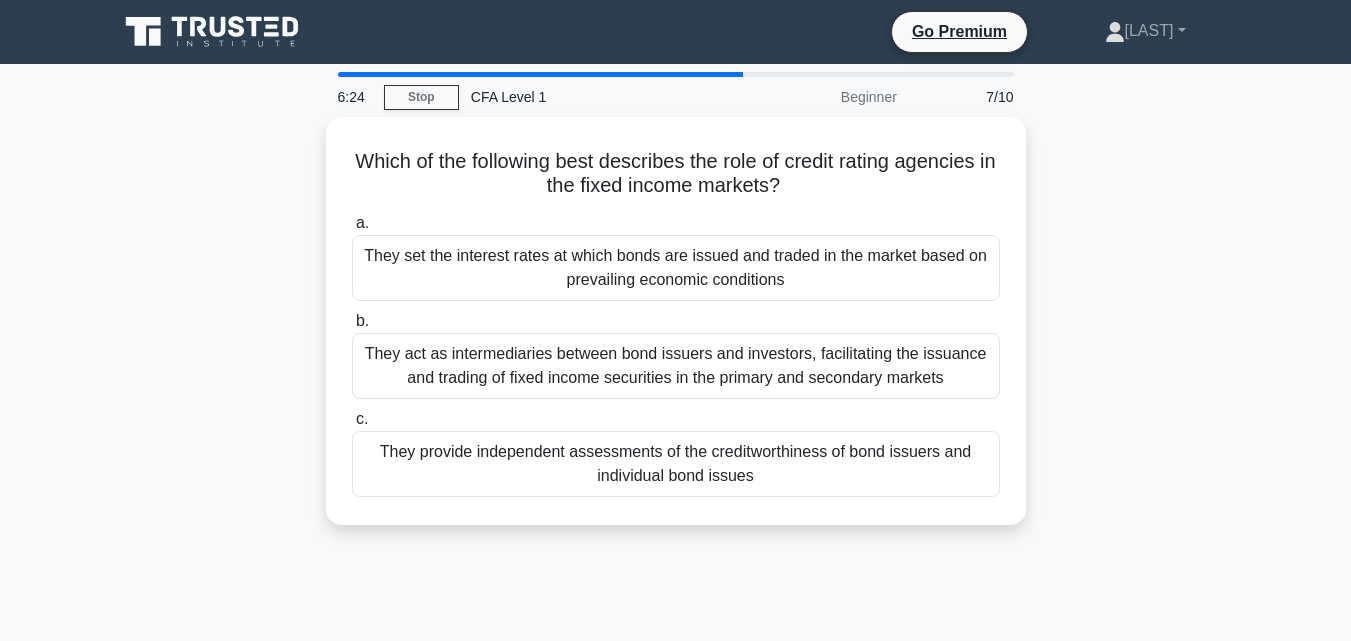 click on "They provide independent assessments of the creditworthiness of bond issuers and individual bond issues" at bounding box center [676, 464] 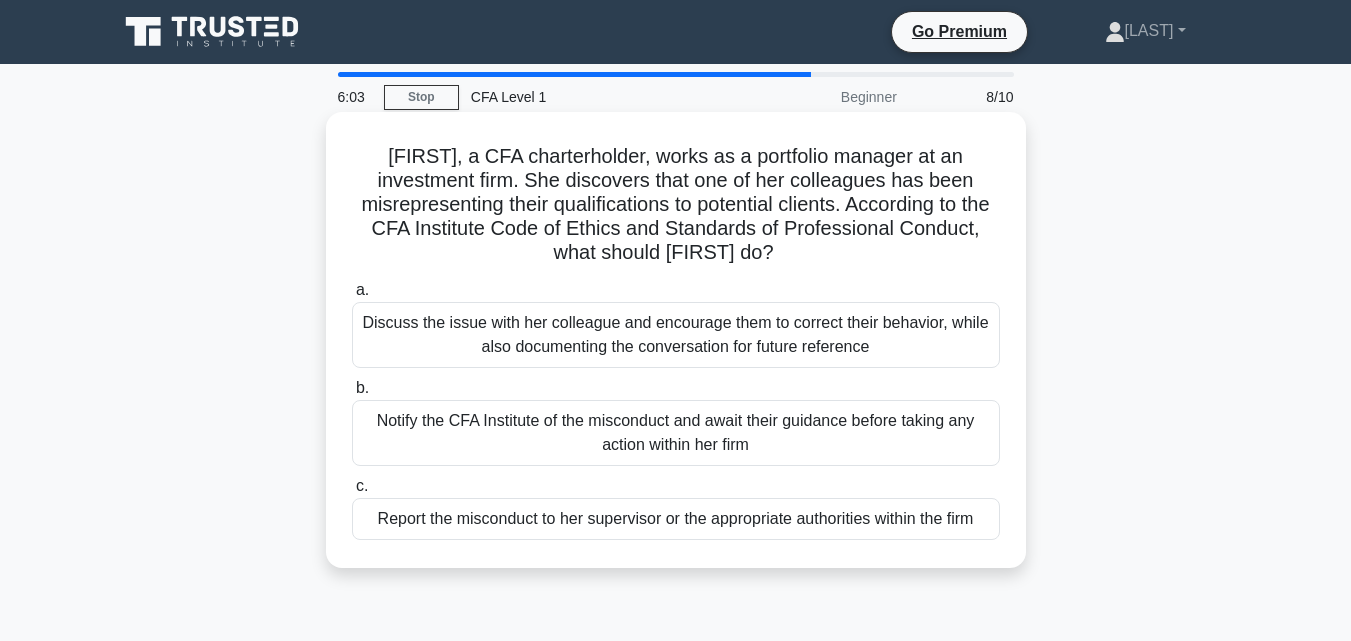 click on "Report the misconduct to her supervisor or the appropriate authorities within the firm" at bounding box center (676, 519) 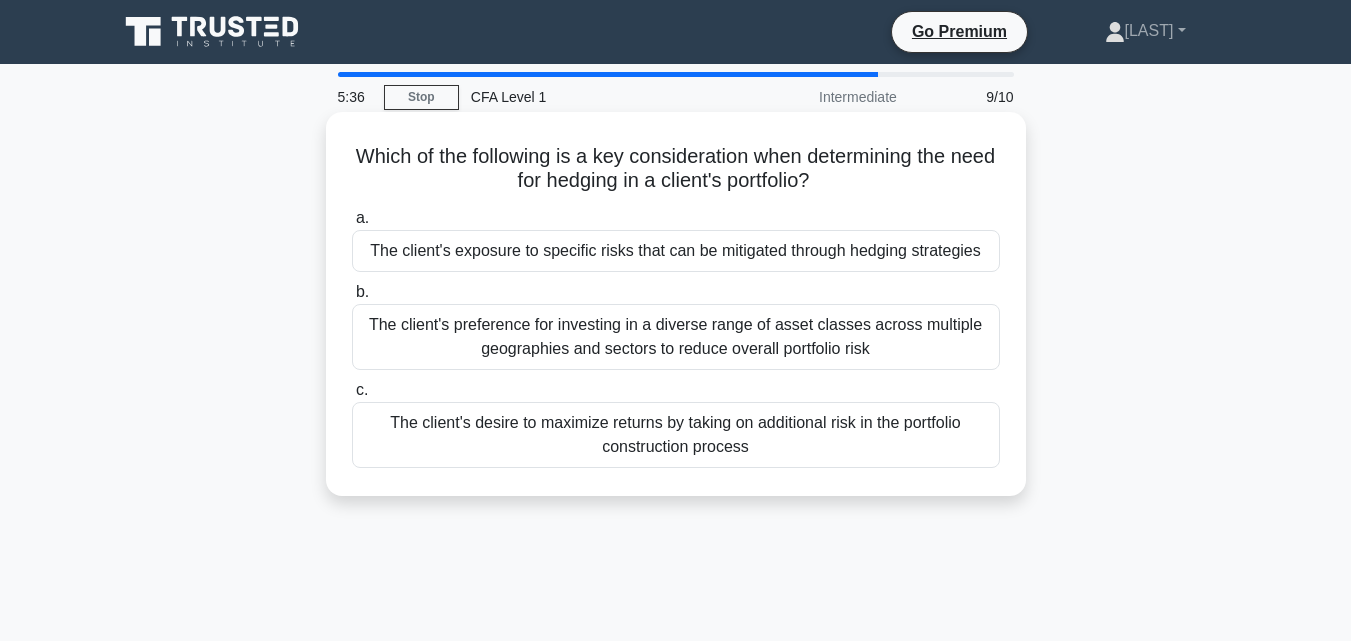 click on "The client's exposure to specific risks that can be mitigated through hedging strategies" at bounding box center (676, 251) 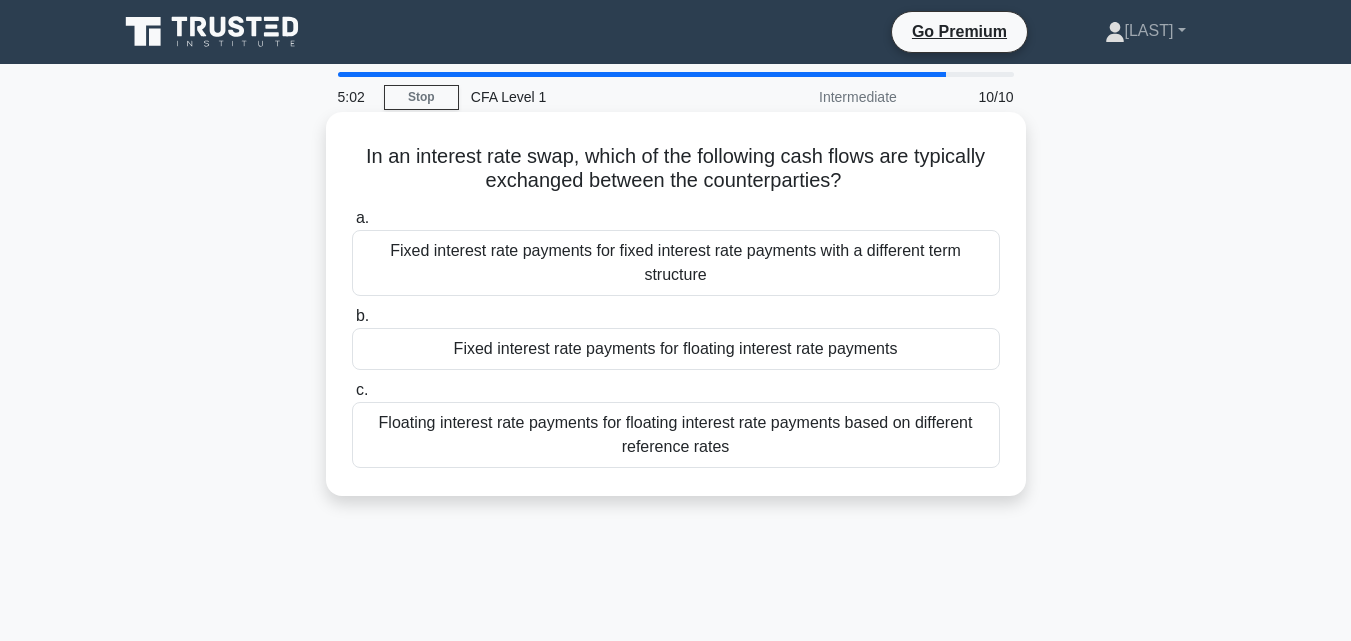 click on "Fixed interest rate payments for floating interest rate payments" at bounding box center [676, 349] 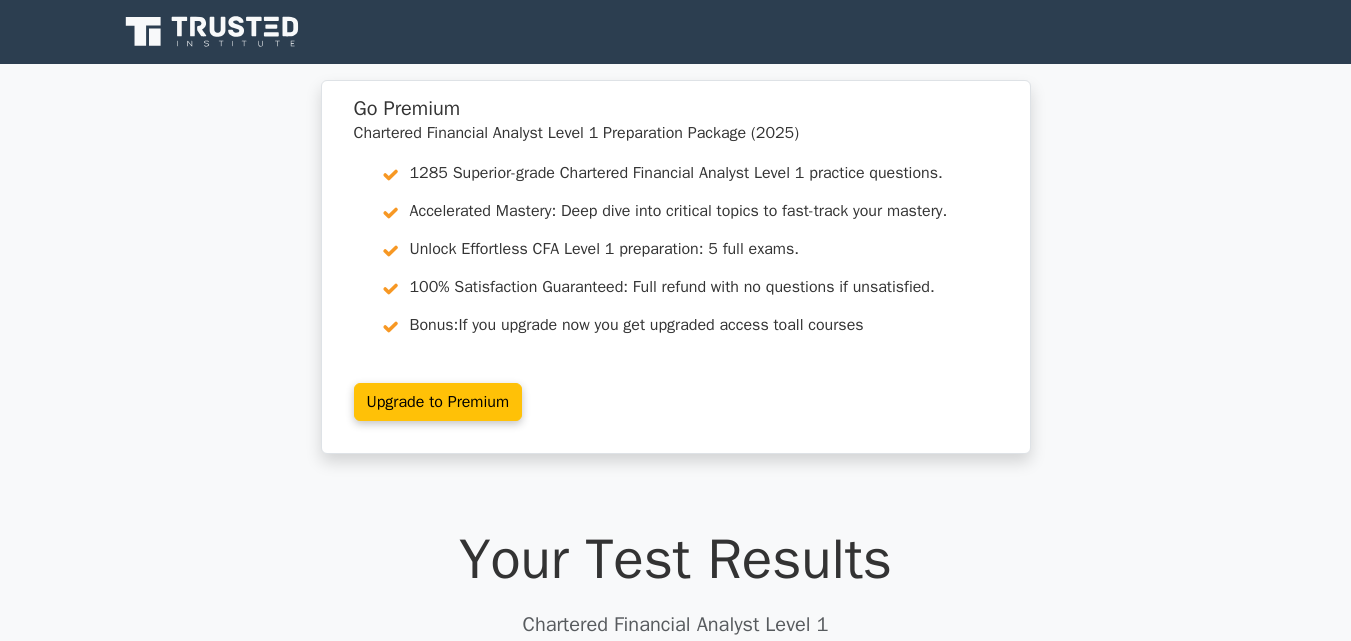 scroll, scrollTop: 0, scrollLeft: 0, axis: both 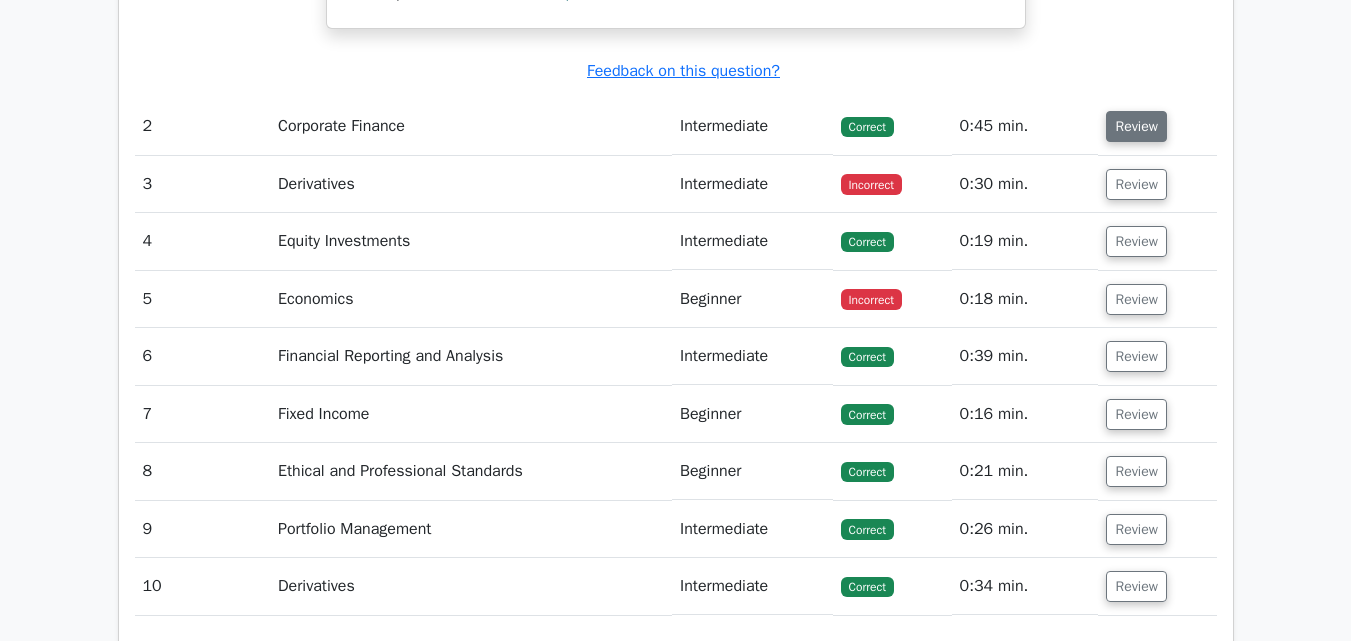 click on "Review" at bounding box center [1136, 126] 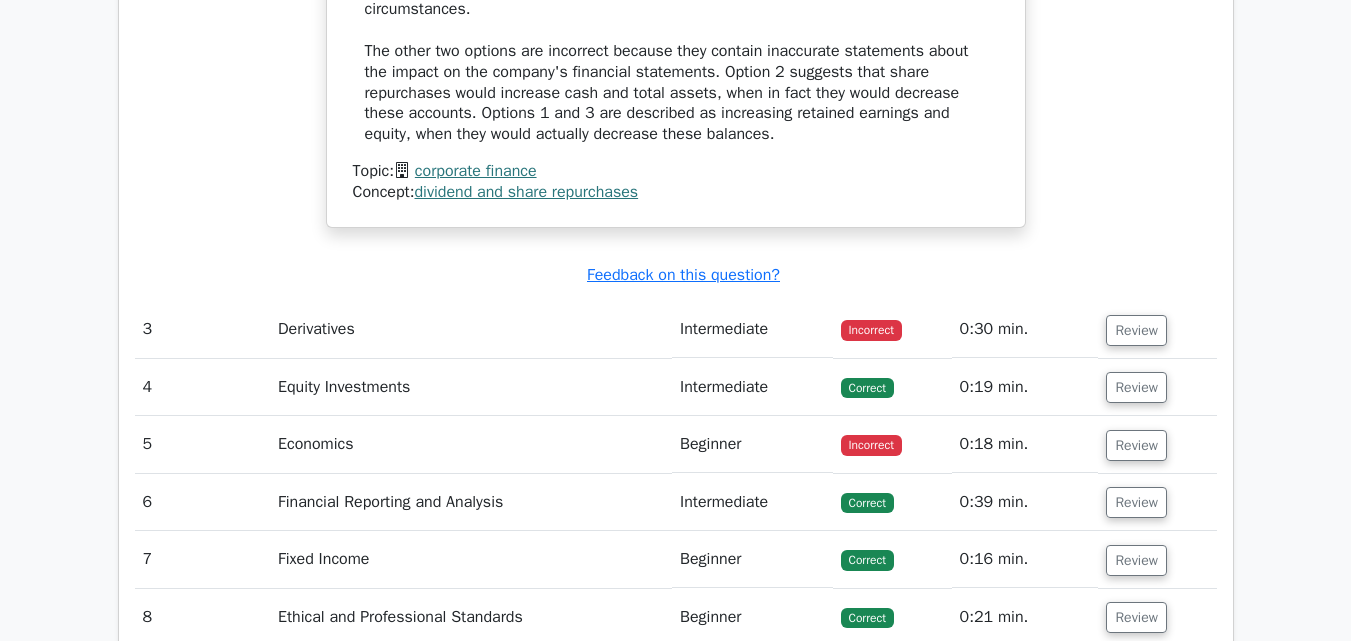 scroll, scrollTop: 3713, scrollLeft: 0, axis: vertical 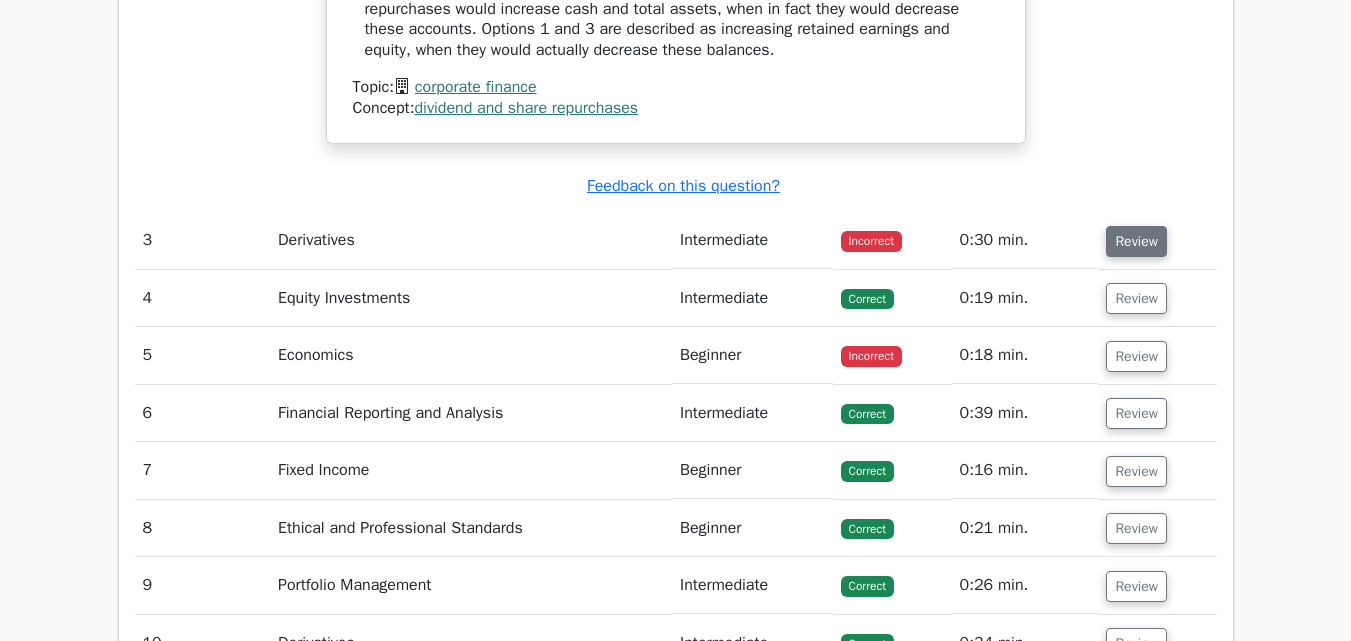 click on "Review" at bounding box center [1136, 241] 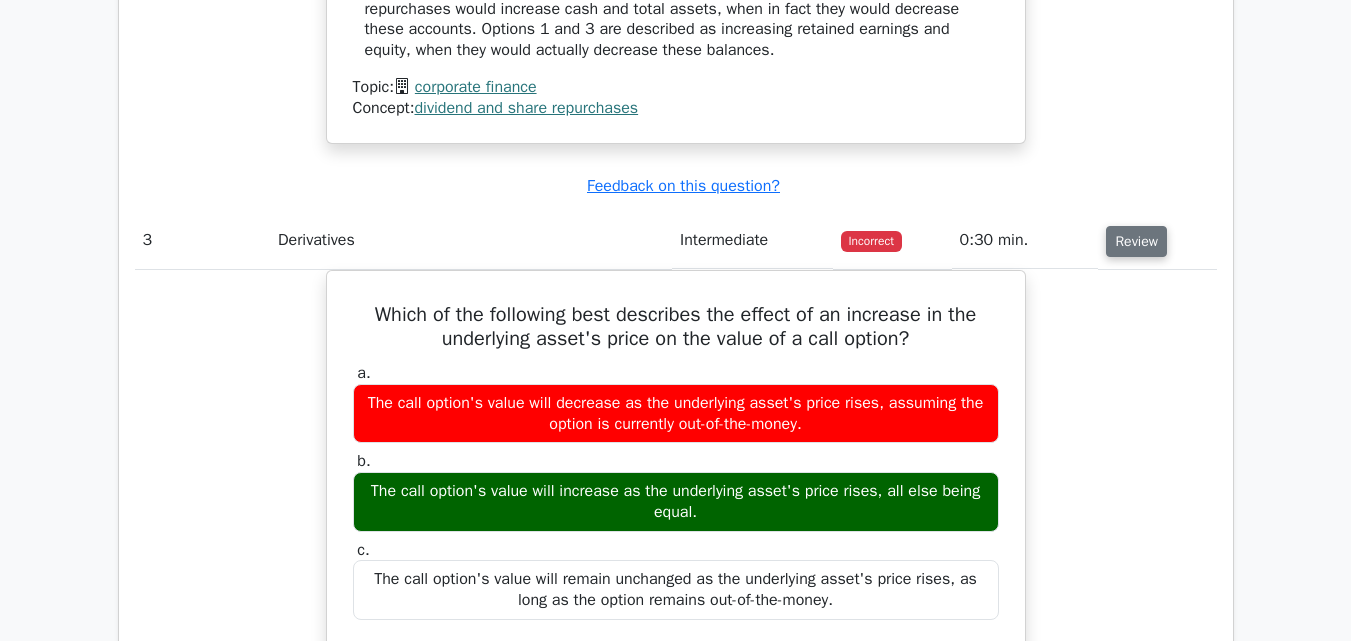 click on "Review" at bounding box center (1136, 241) 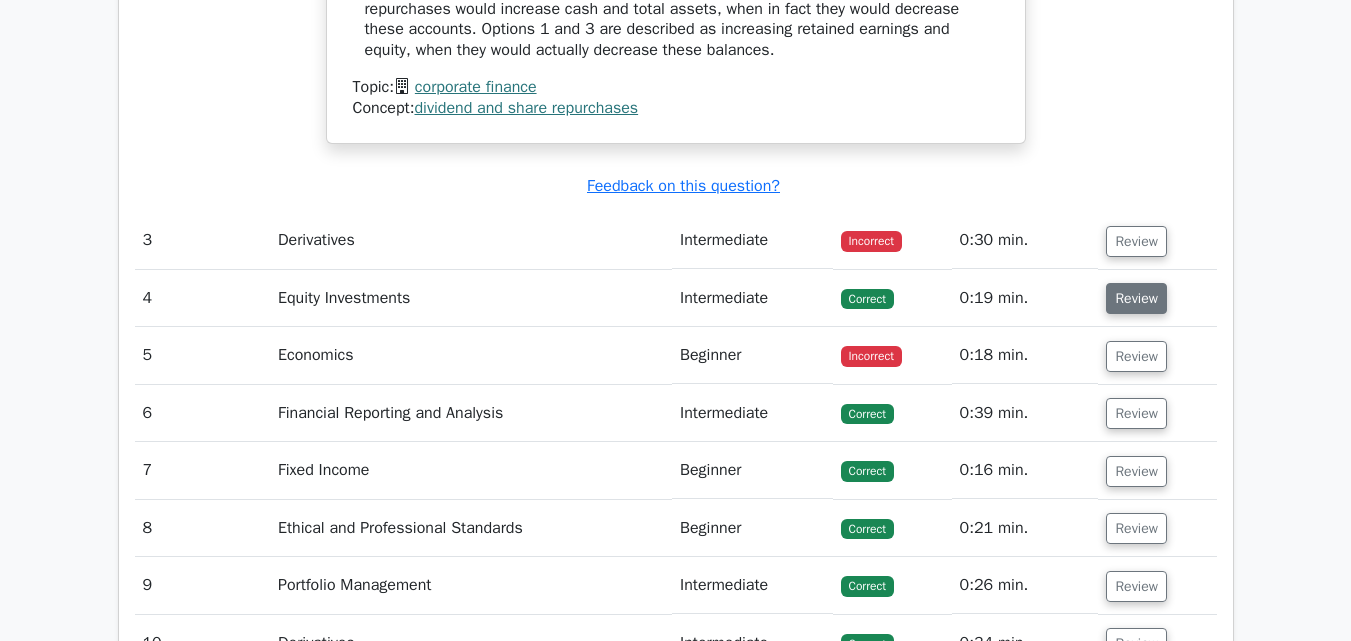 click on "Review" at bounding box center [1136, 298] 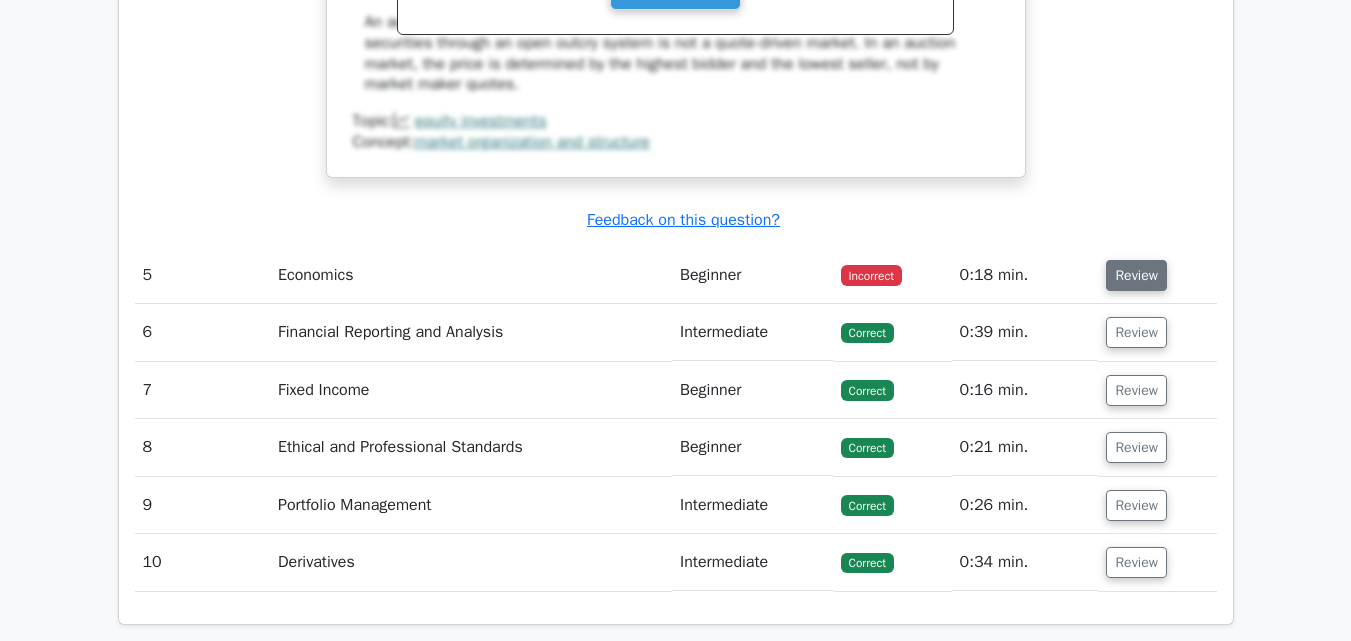 scroll, scrollTop: 4569, scrollLeft: 0, axis: vertical 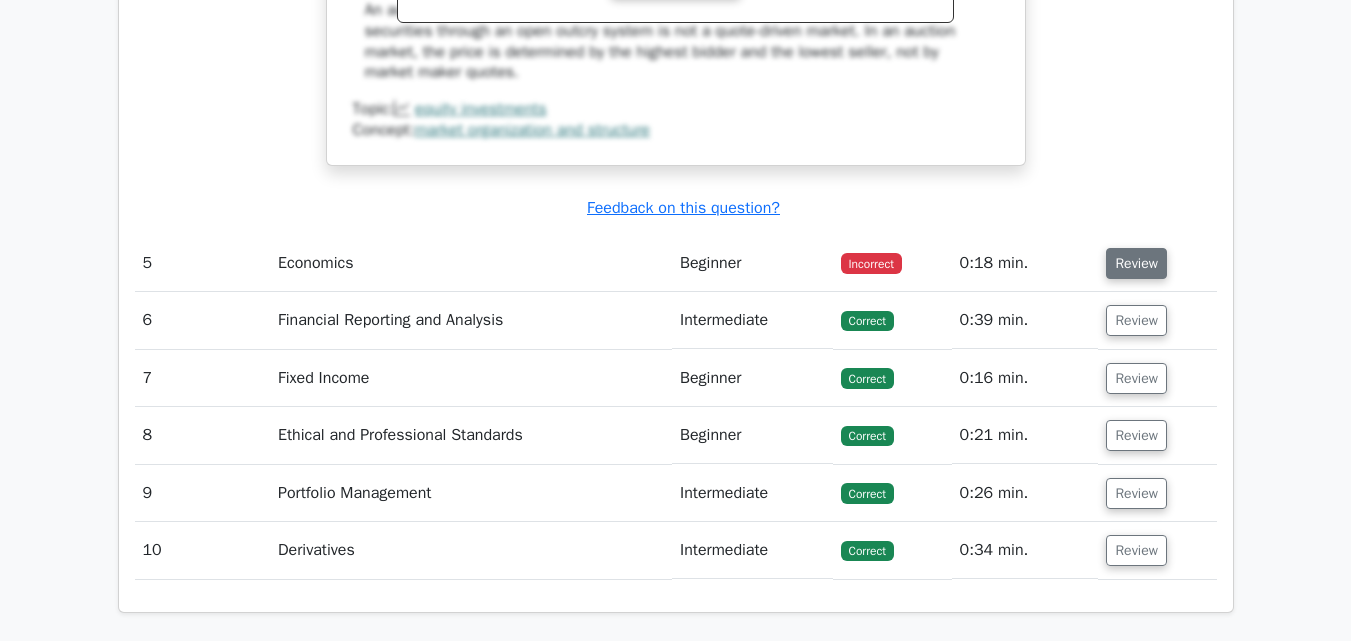 click on "Review" at bounding box center [1136, 263] 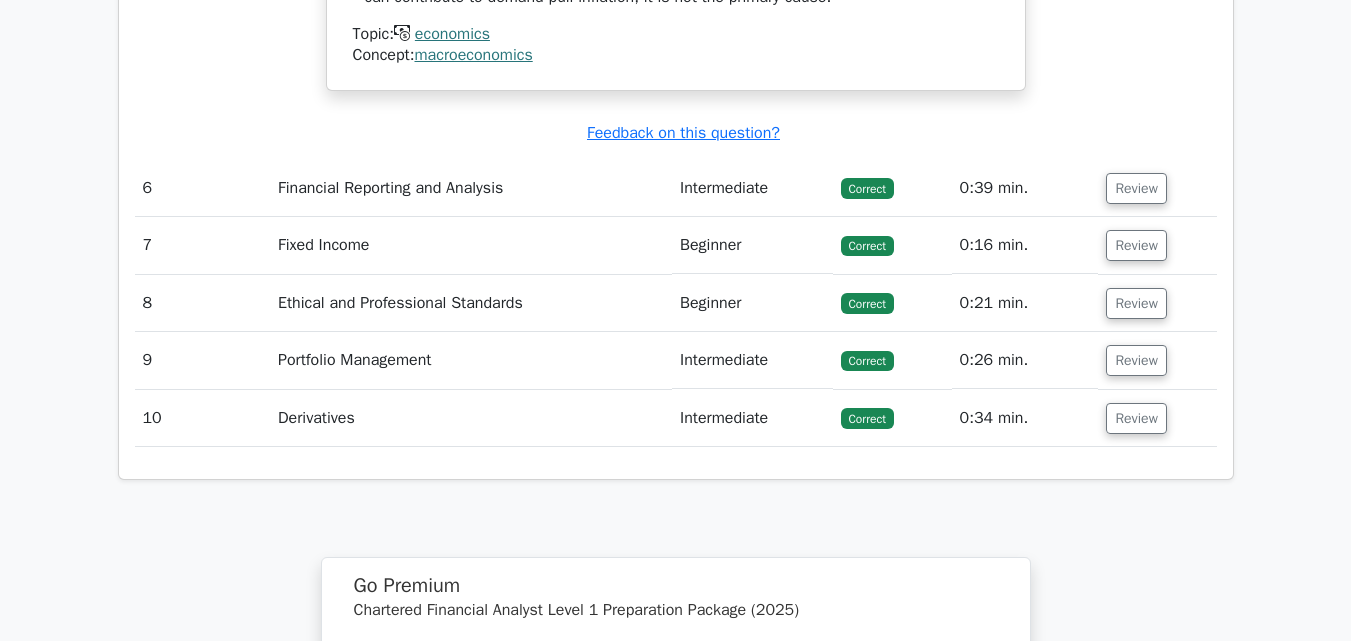 scroll, scrollTop: 5552, scrollLeft: 0, axis: vertical 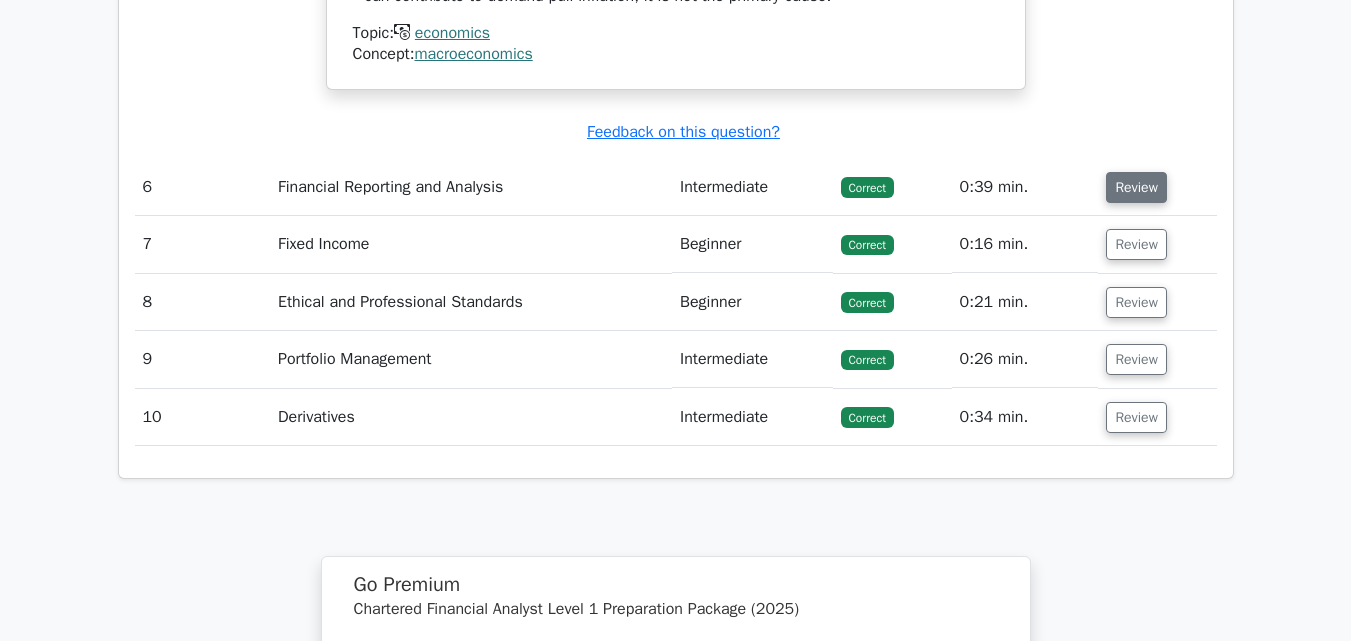 click on "Review" at bounding box center (1136, 187) 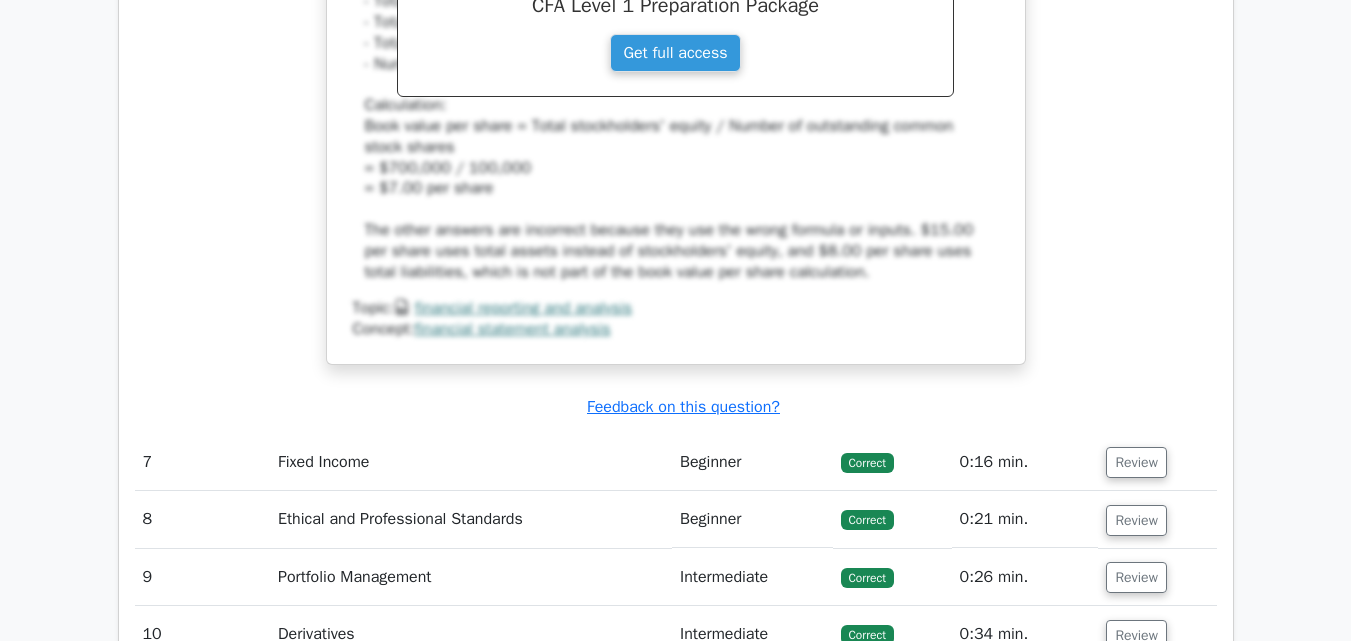 scroll, scrollTop: 6379, scrollLeft: 0, axis: vertical 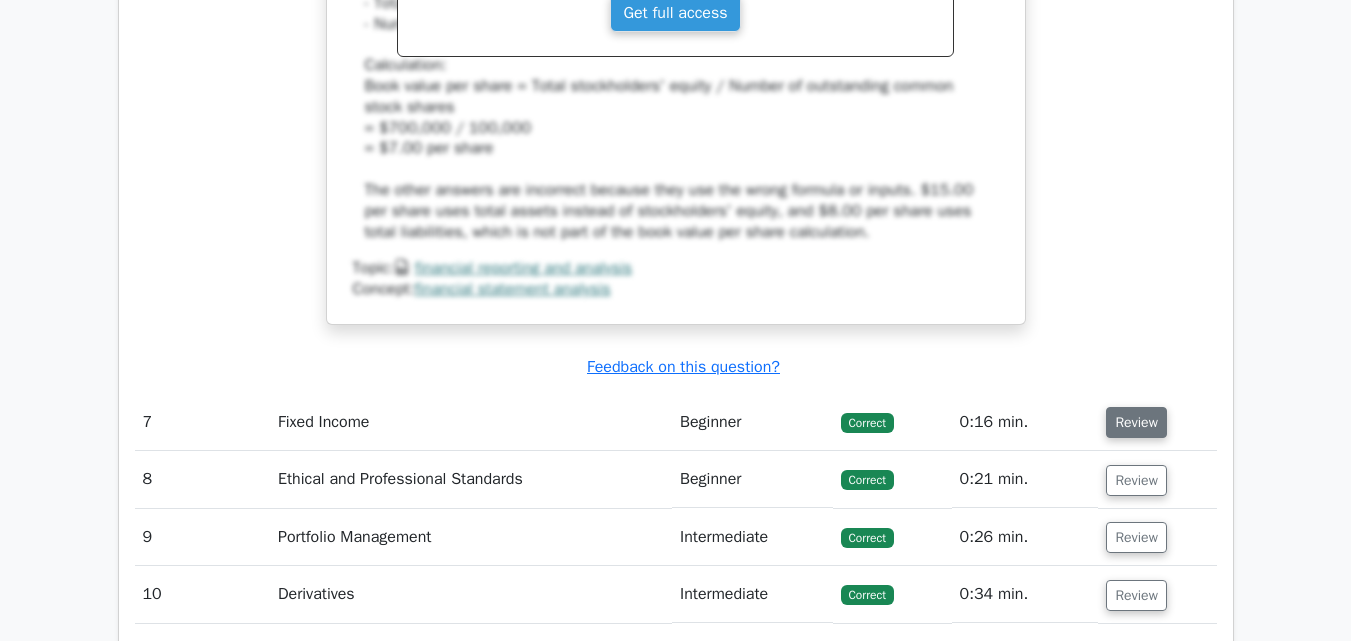 click on "Review" at bounding box center (1136, 422) 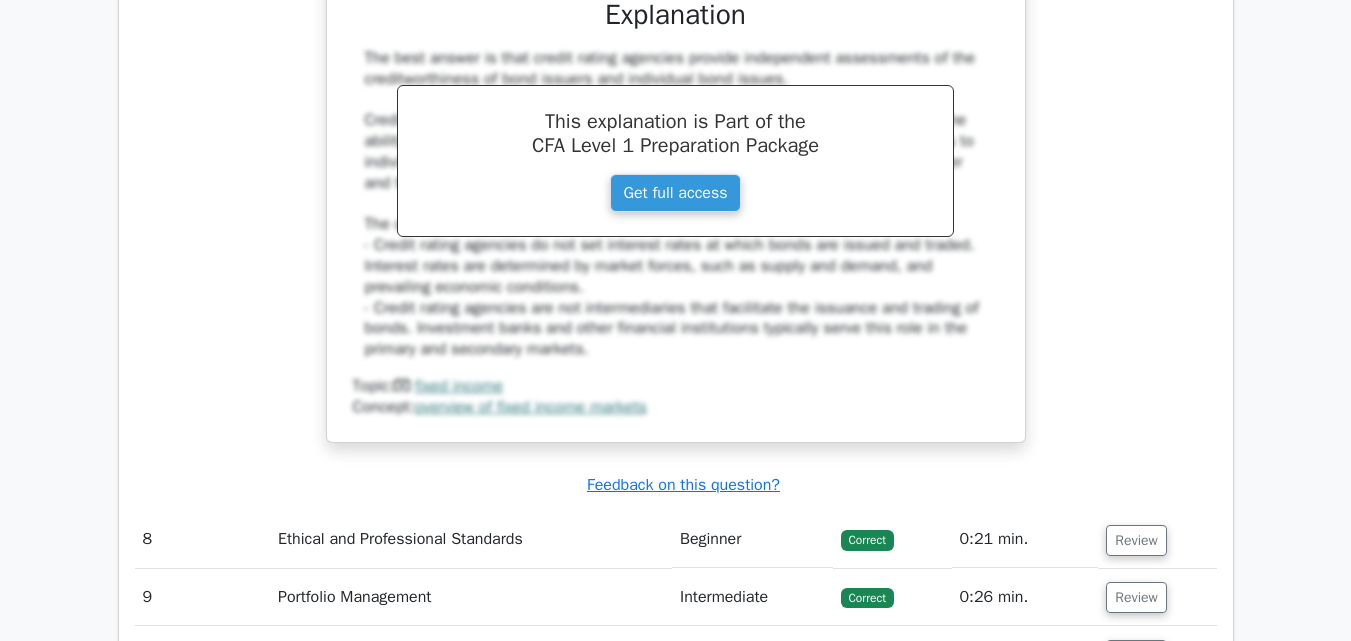 scroll, scrollTop: 7286, scrollLeft: 0, axis: vertical 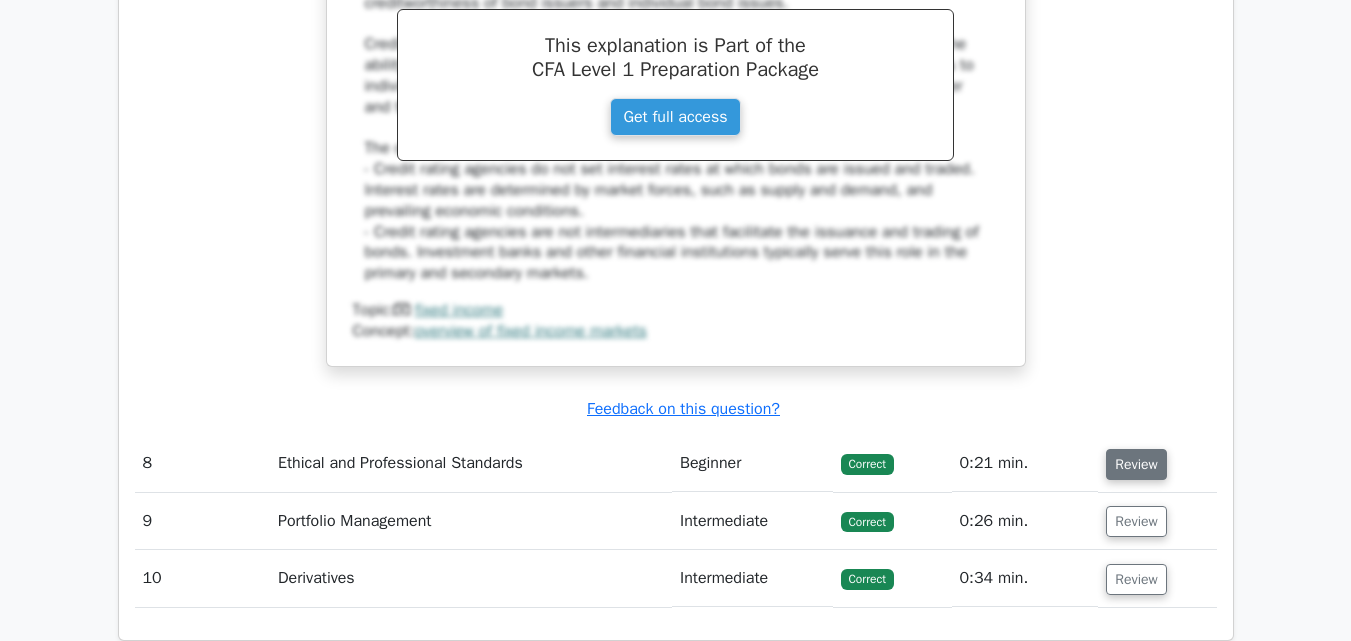 click on "Review" at bounding box center (1136, 464) 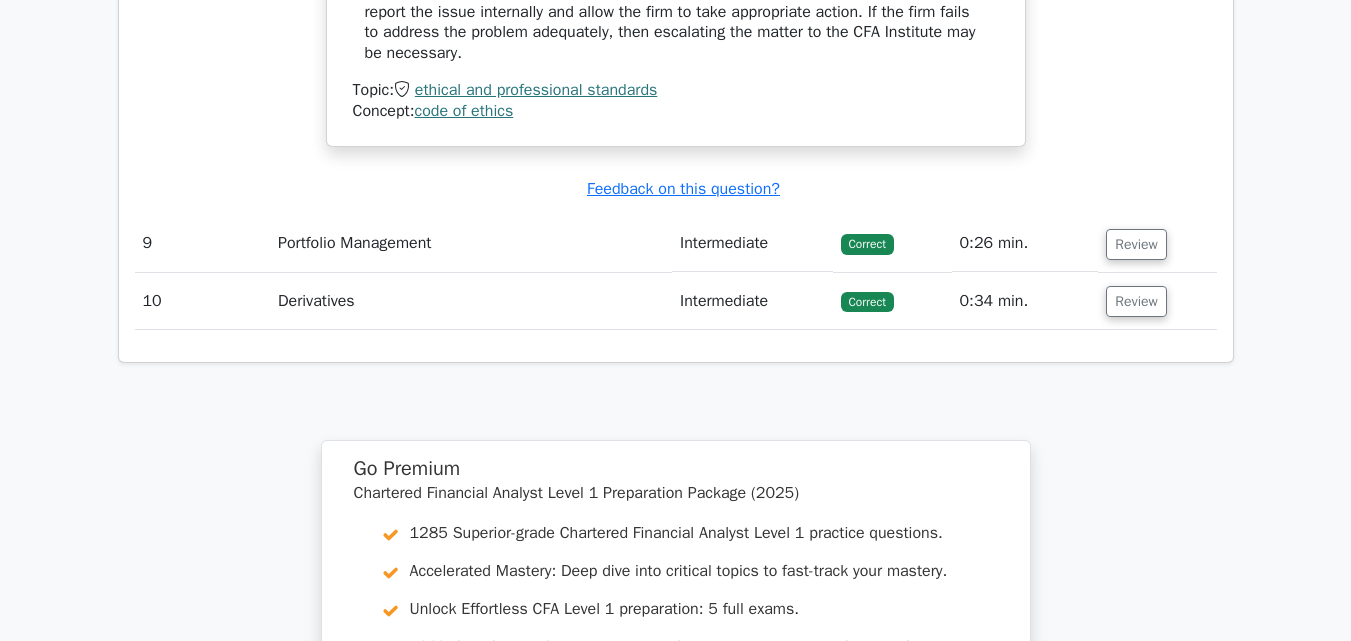 scroll, scrollTop: 8644, scrollLeft: 0, axis: vertical 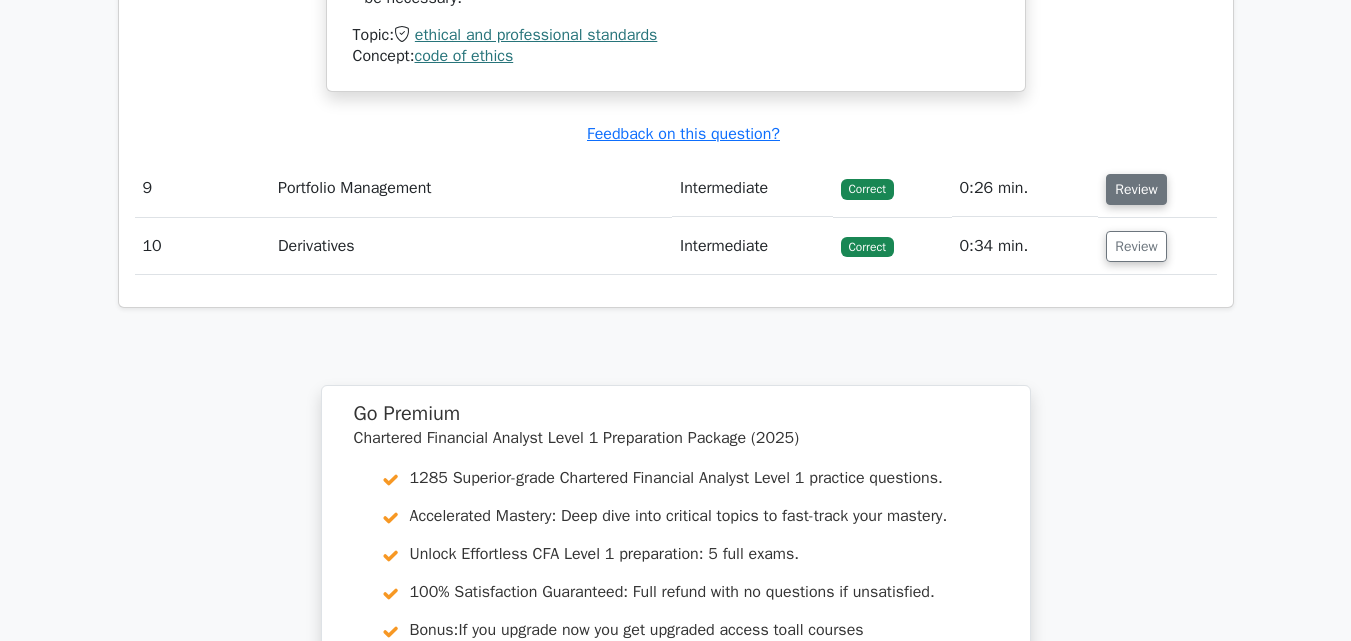click on "Review" at bounding box center [1136, 189] 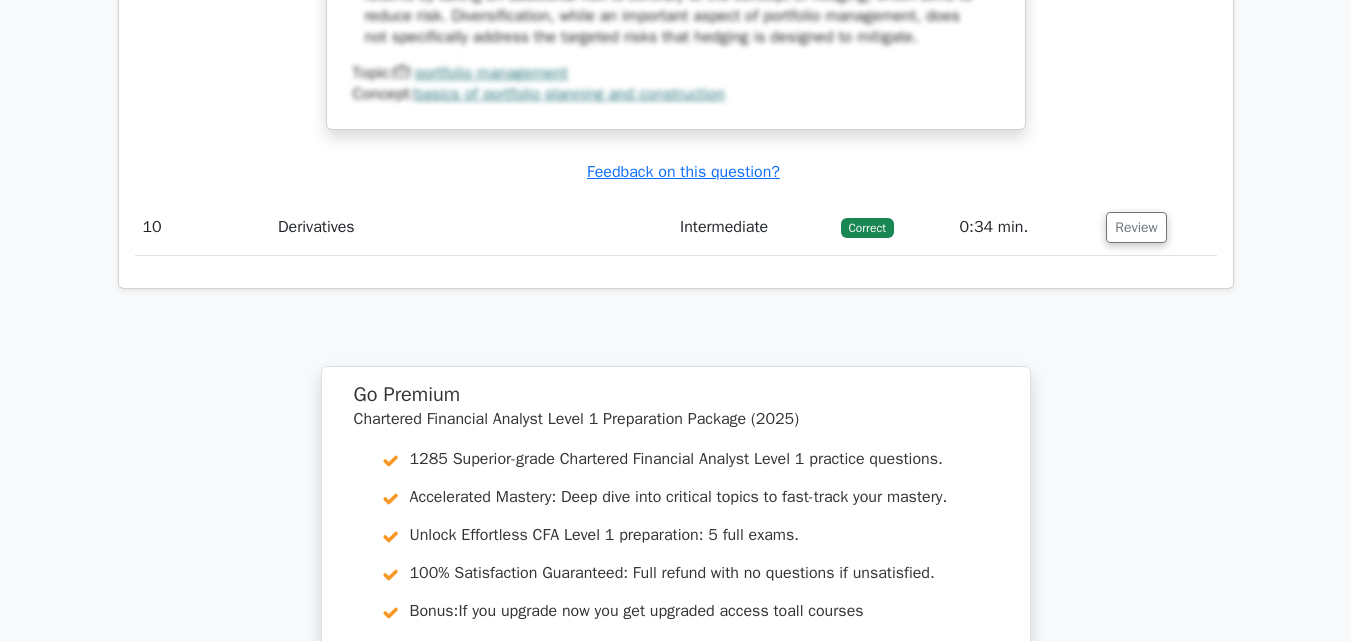 scroll, scrollTop: 9483, scrollLeft: 0, axis: vertical 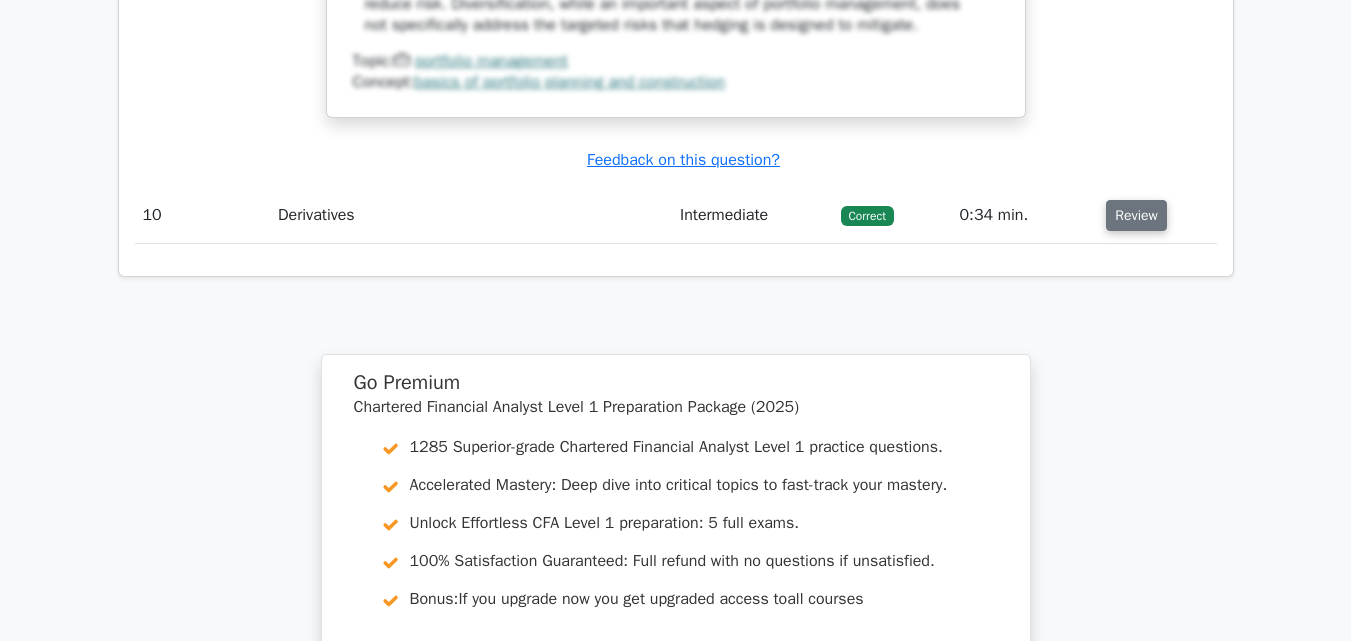 click on "Review" at bounding box center (1136, 215) 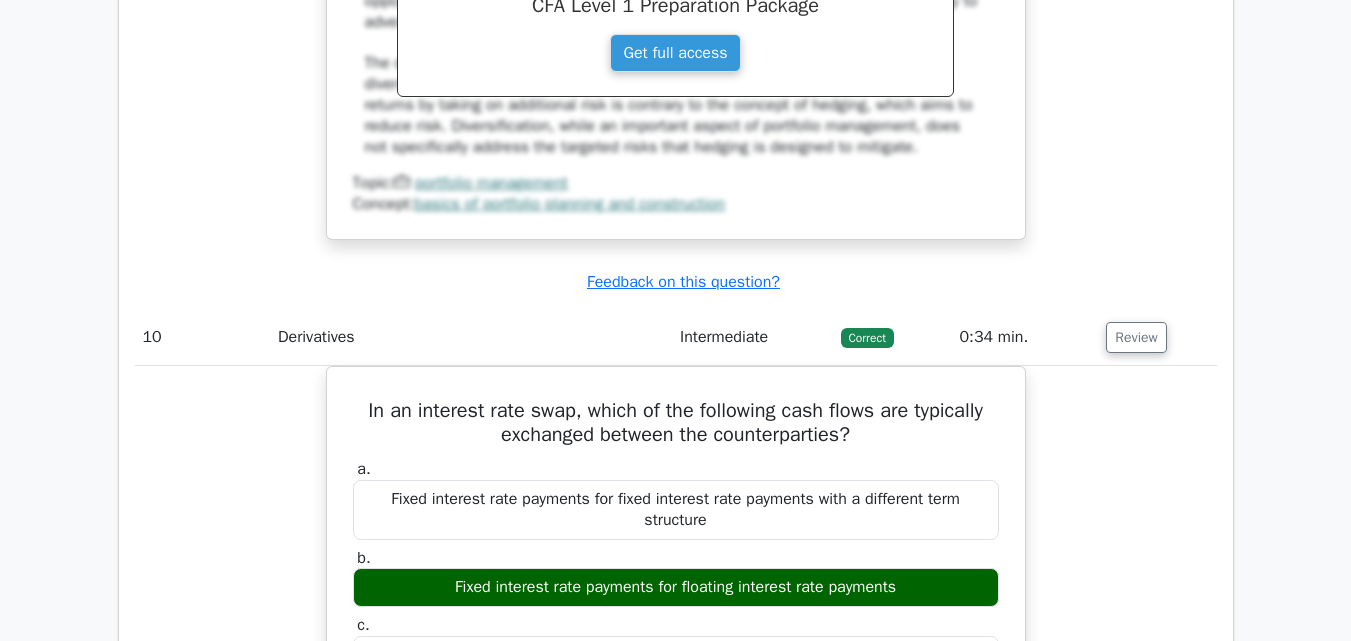 scroll, scrollTop: 9261, scrollLeft: 0, axis: vertical 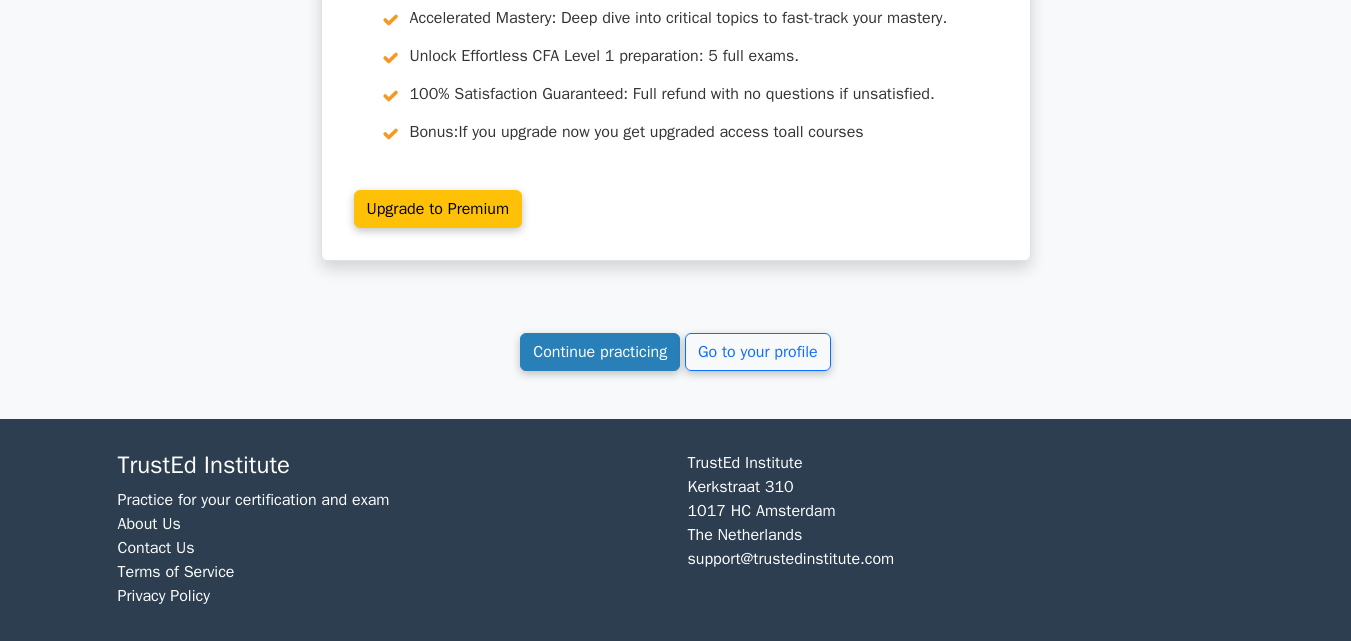 click on "Continue practicing" at bounding box center (600, 352) 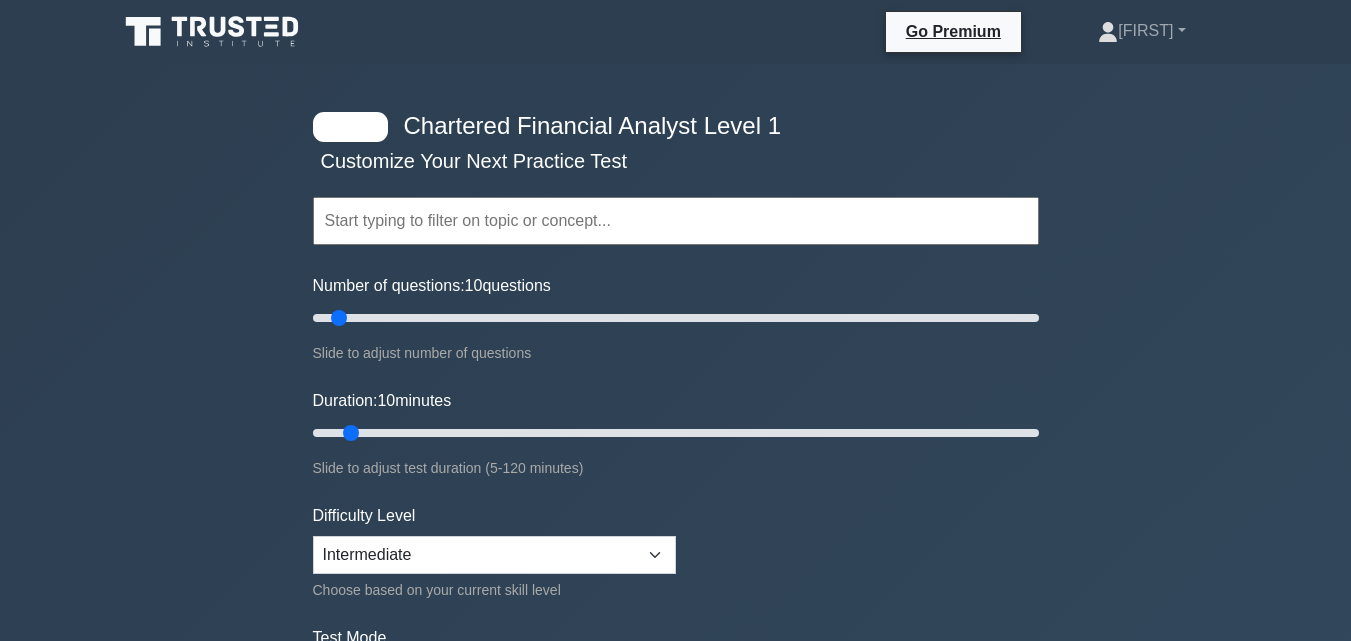 scroll, scrollTop: 0, scrollLeft: 0, axis: both 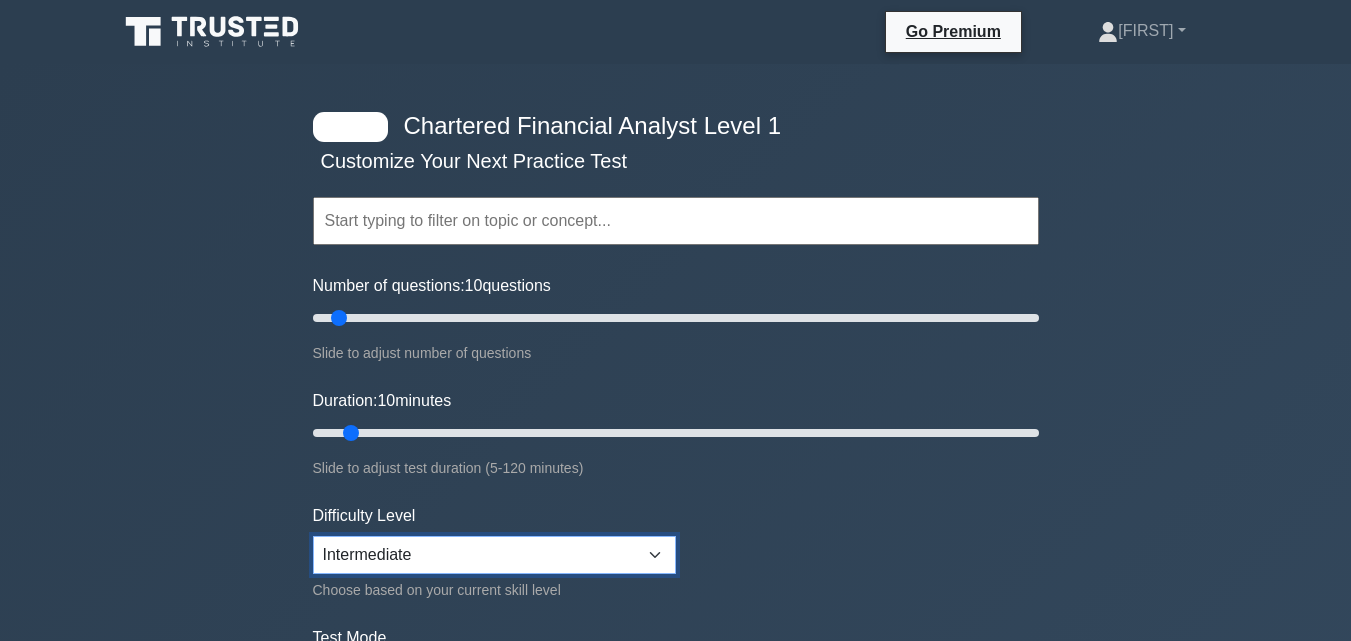 click on "Beginner
Intermediate
Expert" at bounding box center (494, 555) 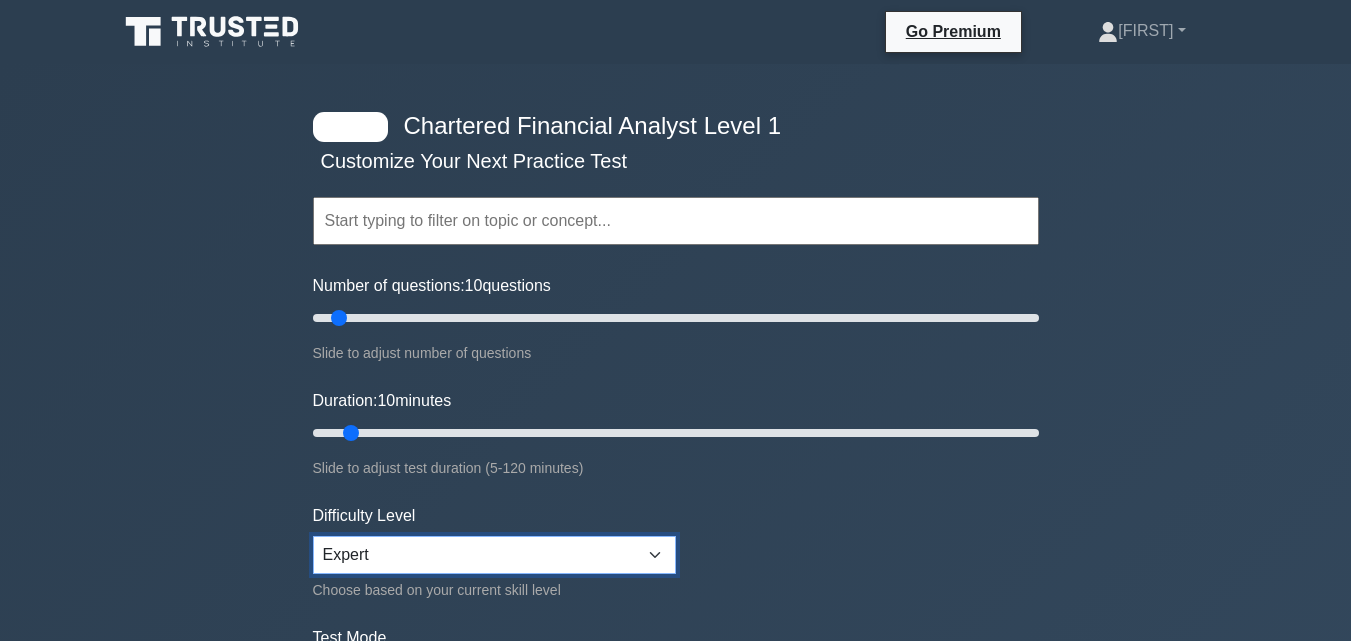 click on "Beginner
Intermediate
Expert" at bounding box center [494, 555] 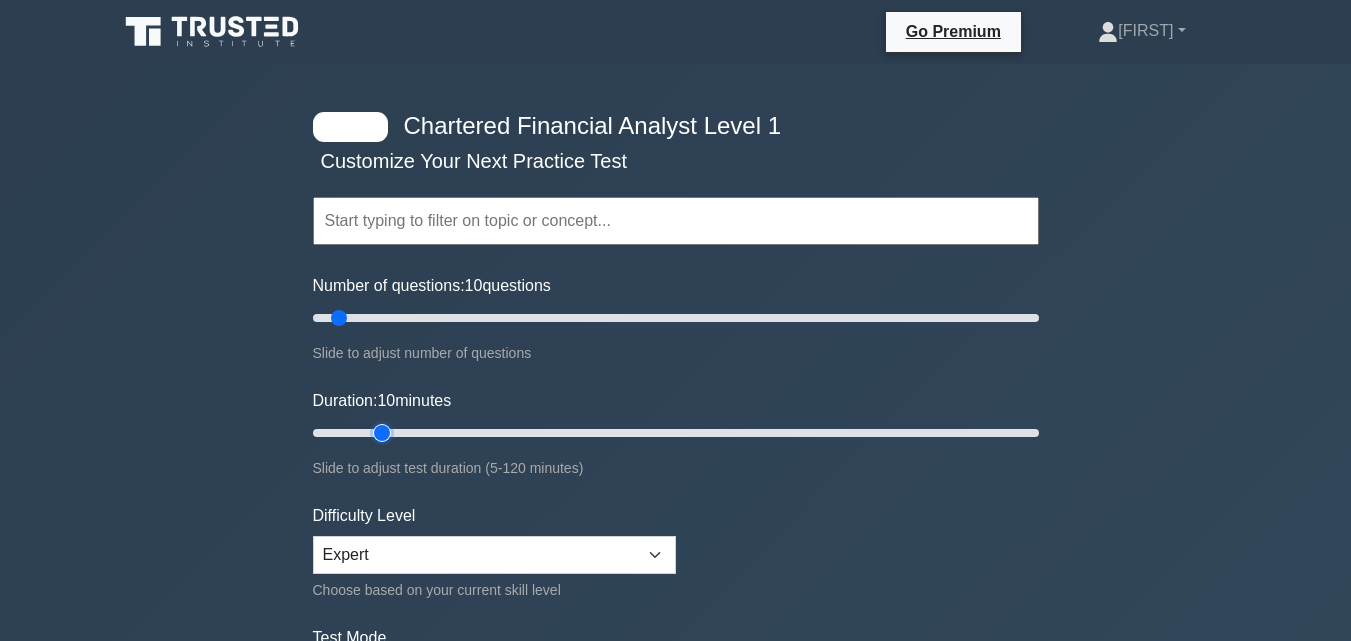 type on "15" 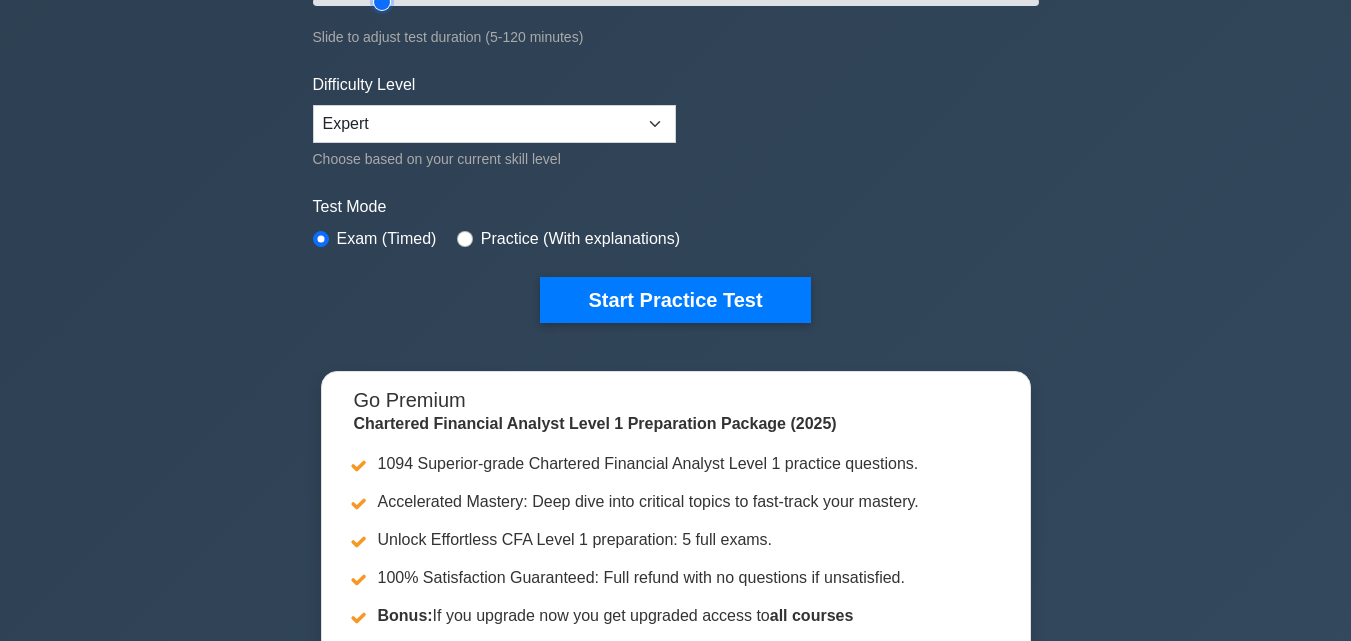 scroll, scrollTop: 463, scrollLeft: 0, axis: vertical 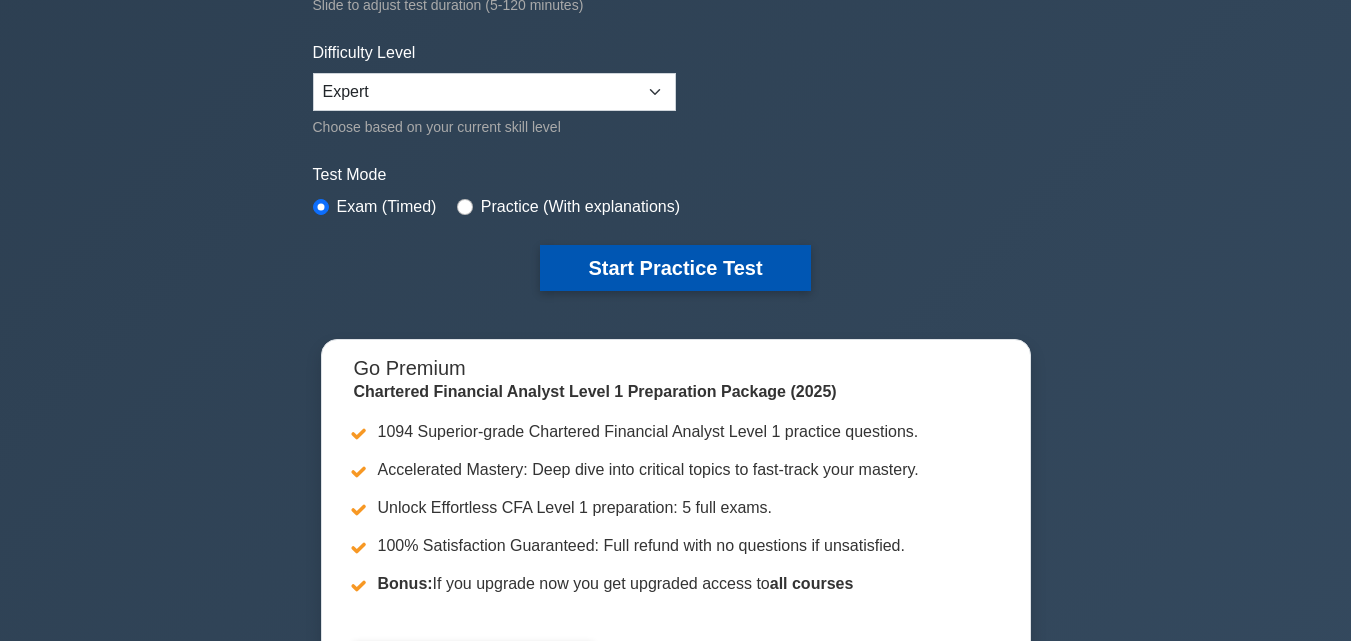click on "Start Practice Test" at bounding box center (675, 268) 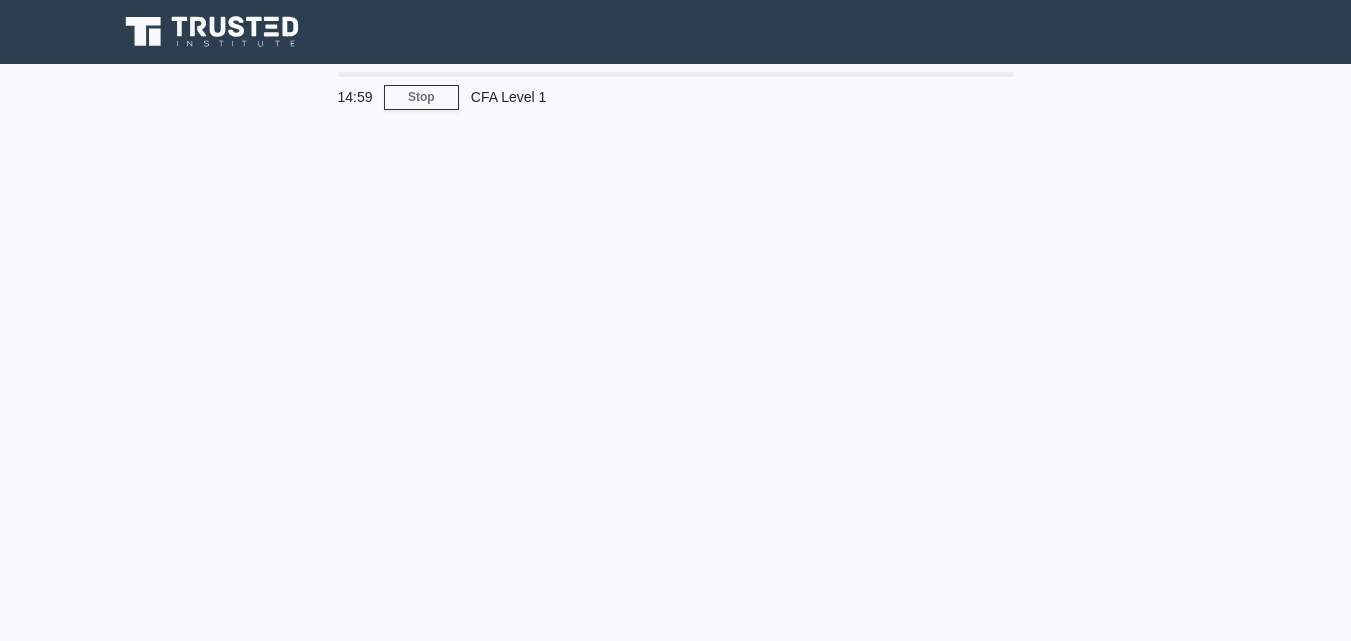 scroll, scrollTop: 0, scrollLeft: 0, axis: both 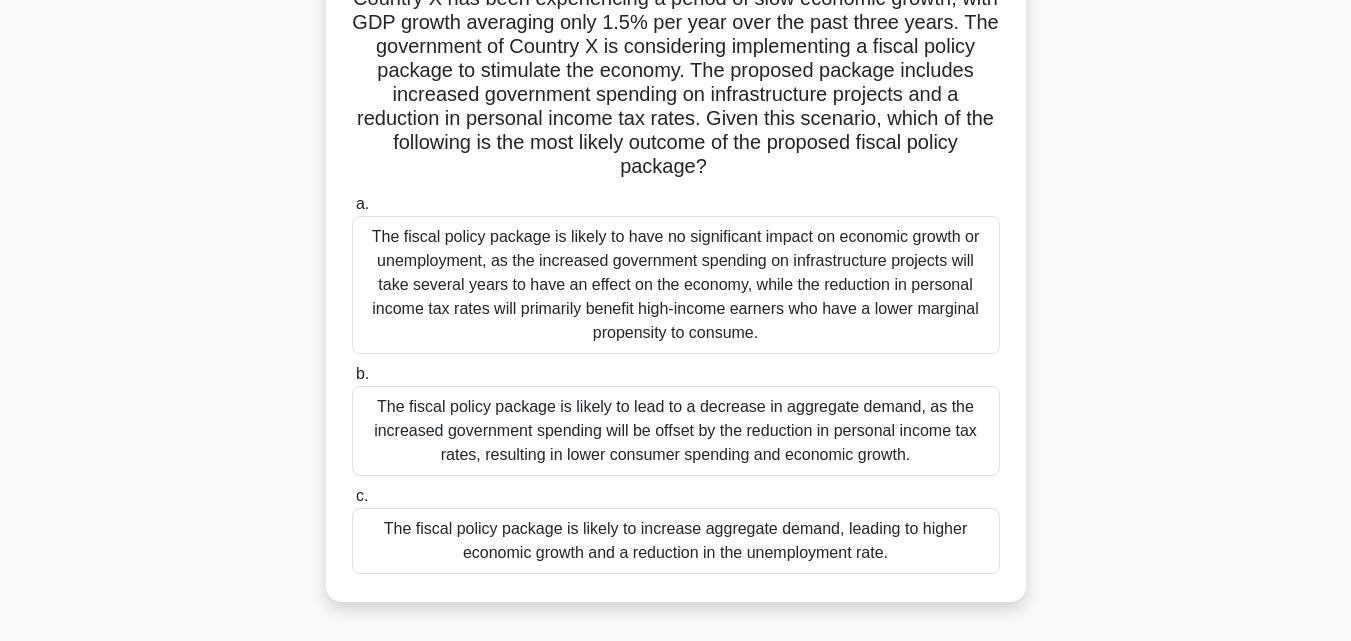 click on "The fiscal policy package is likely to increase aggregate demand, leading to higher economic growth and a reduction in the unemployment rate." at bounding box center [676, 541] 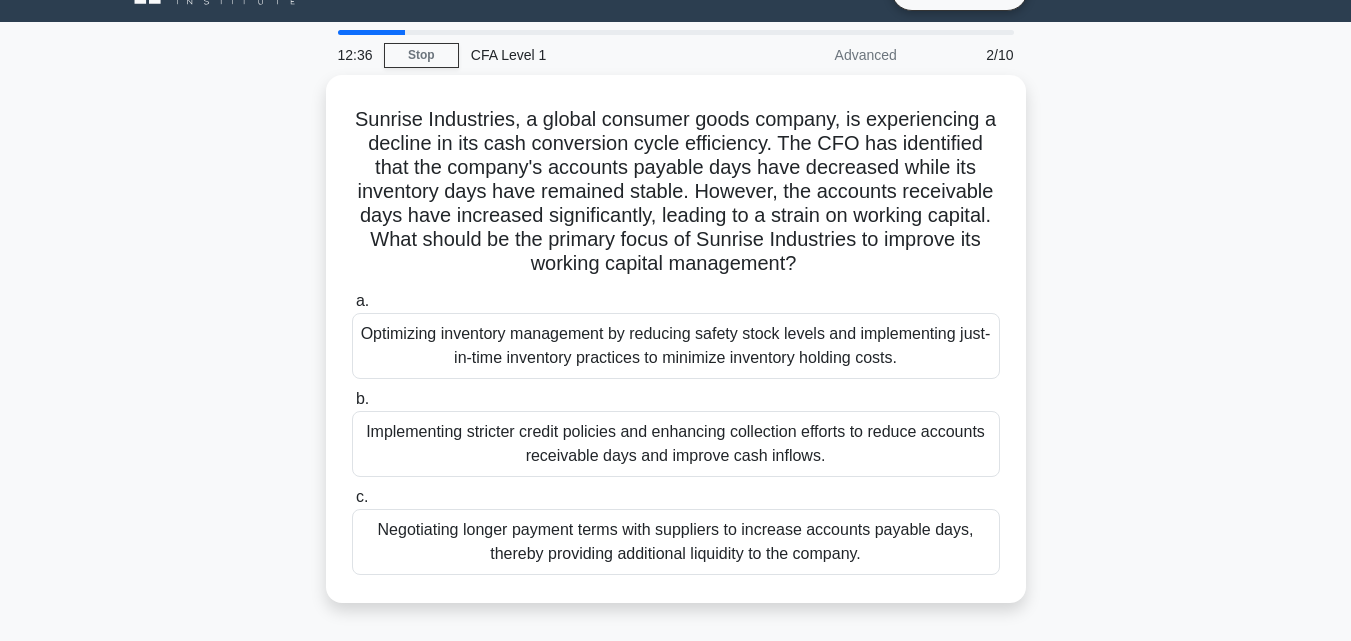 scroll, scrollTop: 41, scrollLeft: 0, axis: vertical 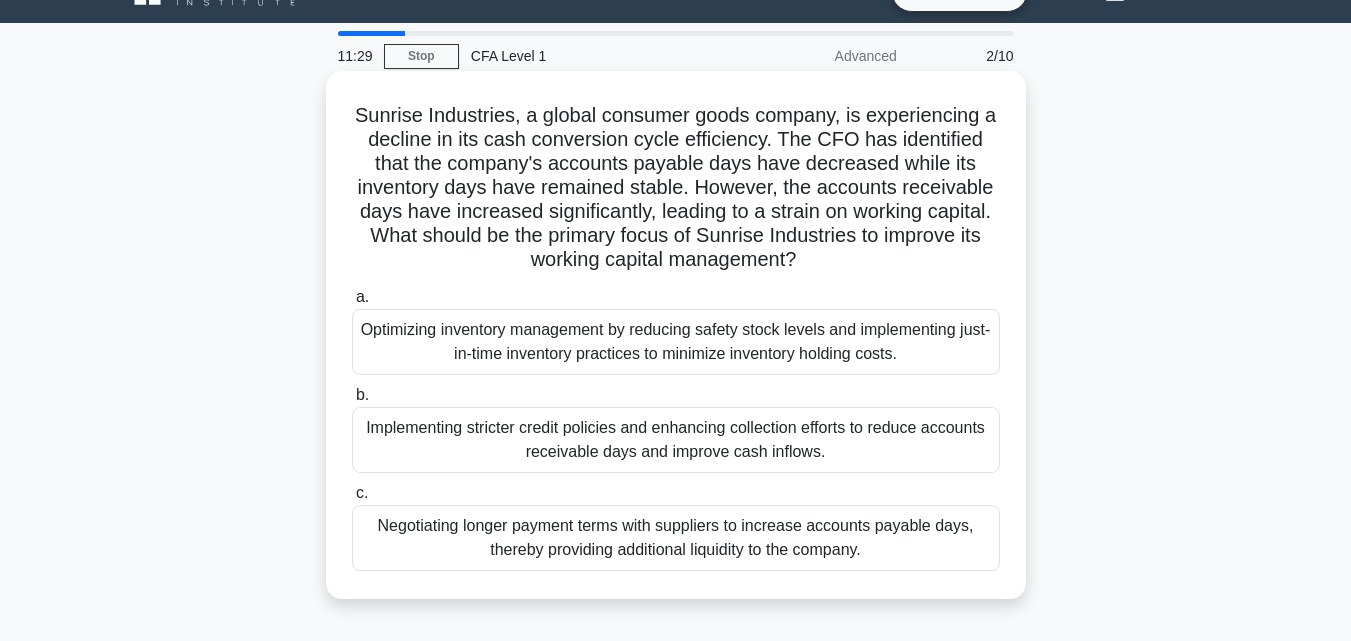 click on "Implementing stricter credit policies and enhancing collection efforts to reduce accounts receivable days and improve cash inflows." at bounding box center [676, 440] 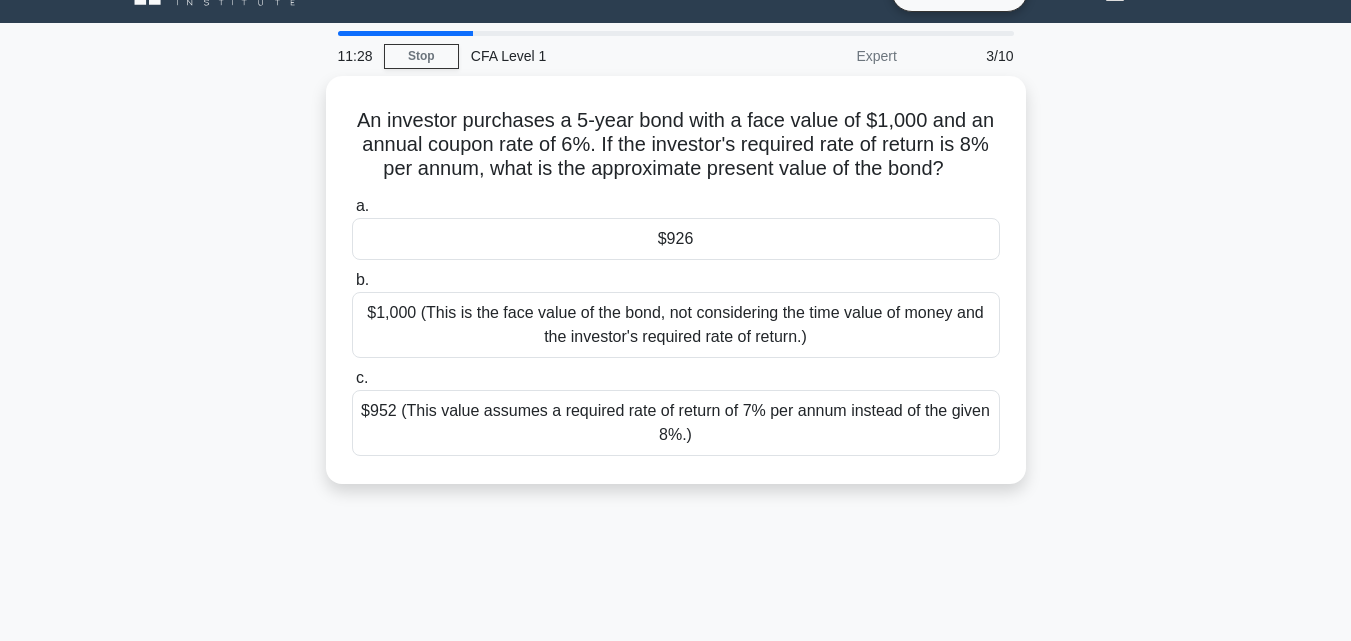 scroll, scrollTop: 0, scrollLeft: 0, axis: both 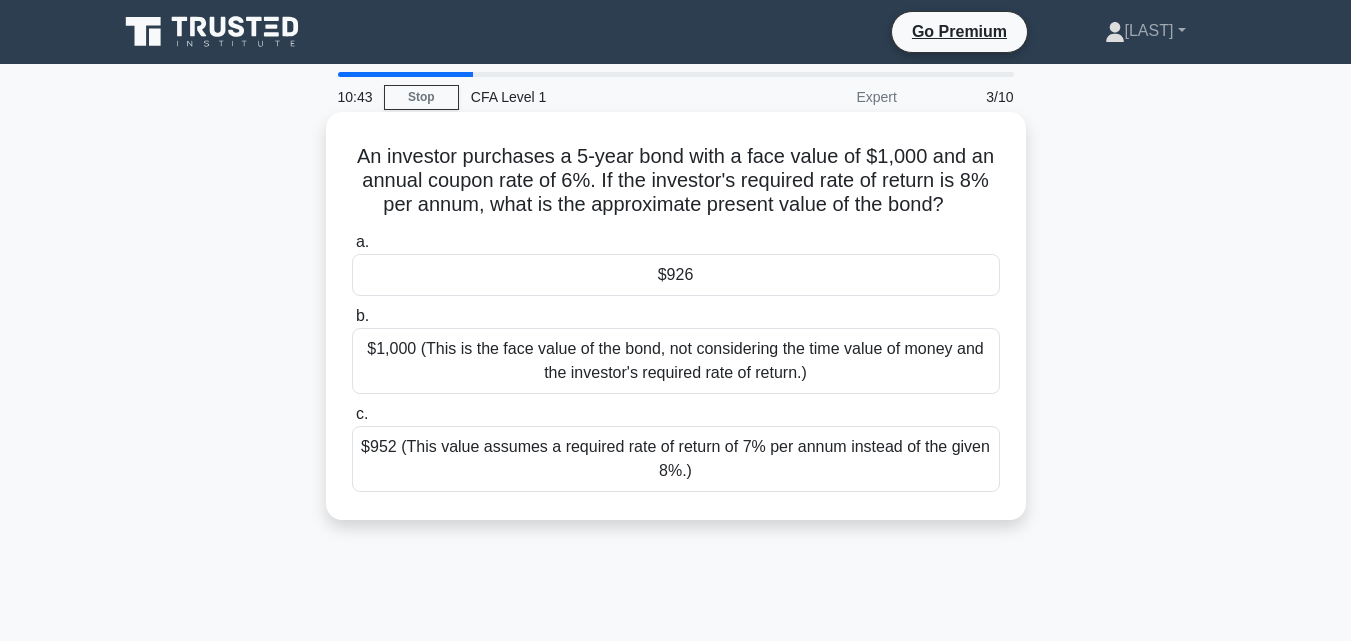 click on "$926" at bounding box center (676, 275) 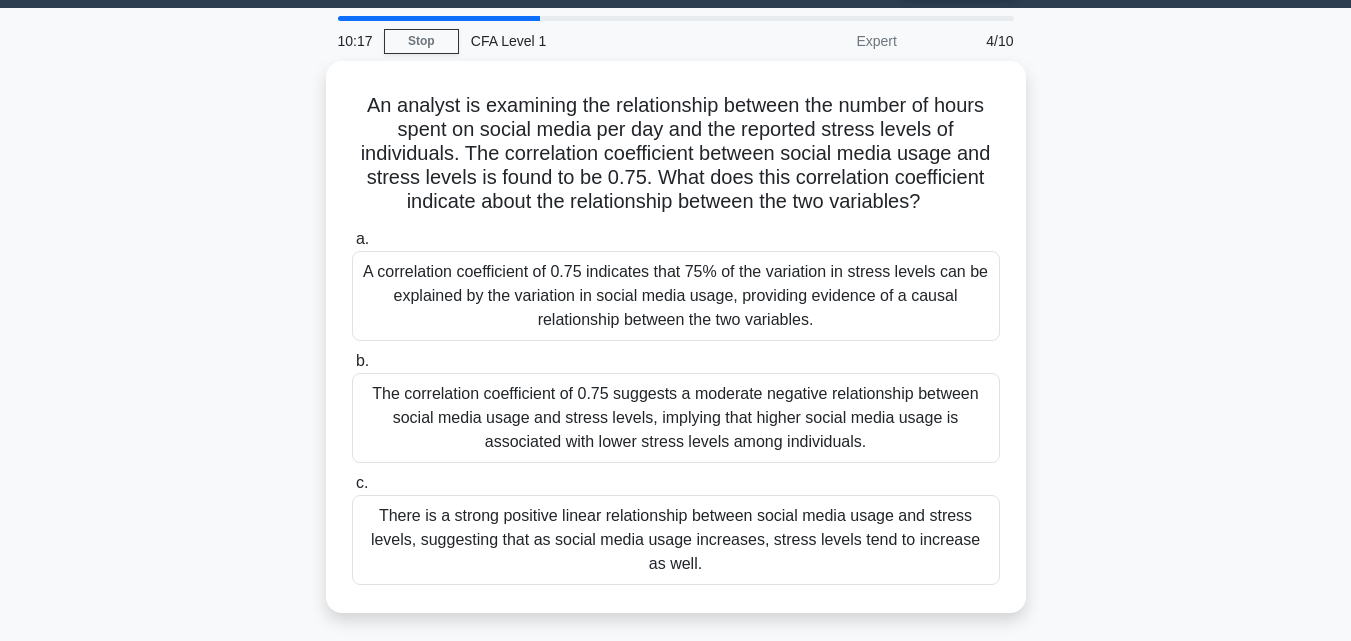 scroll, scrollTop: 66, scrollLeft: 0, axis: vertical 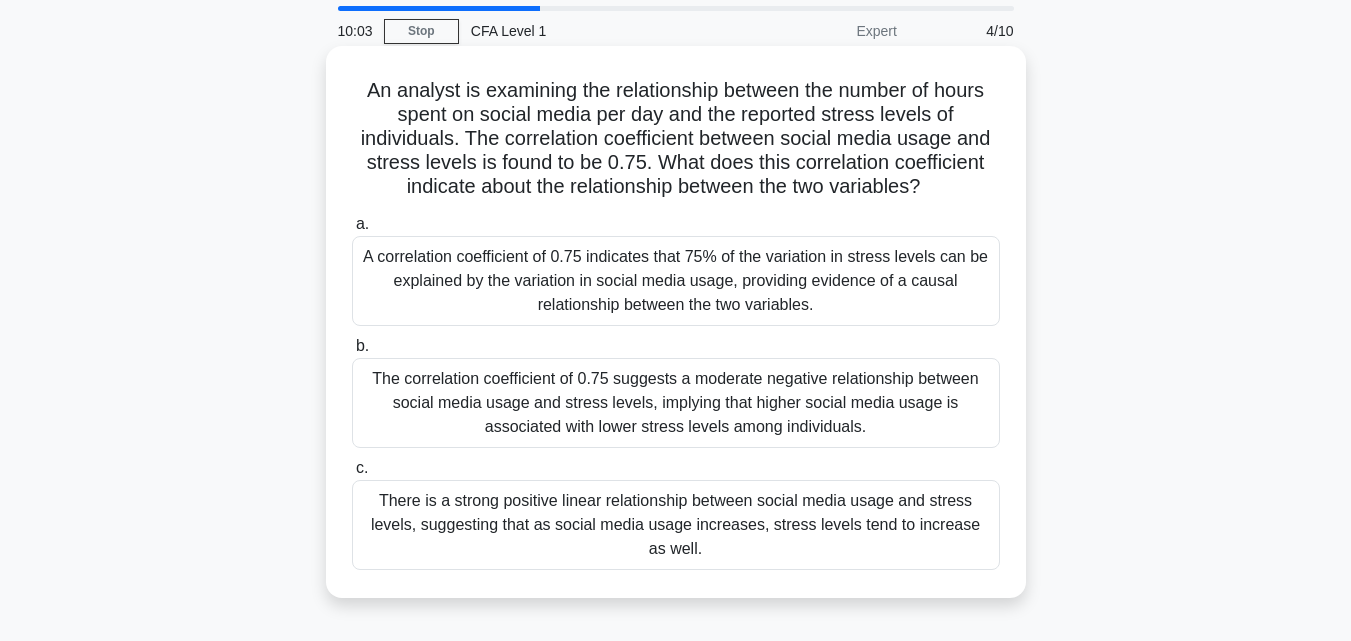 click on "There is a strong positive linear relationship between social media usage and stress levels, suggesting that as social media usage increases, stress levels tend to increase as well." at bounding box center [676, 525] 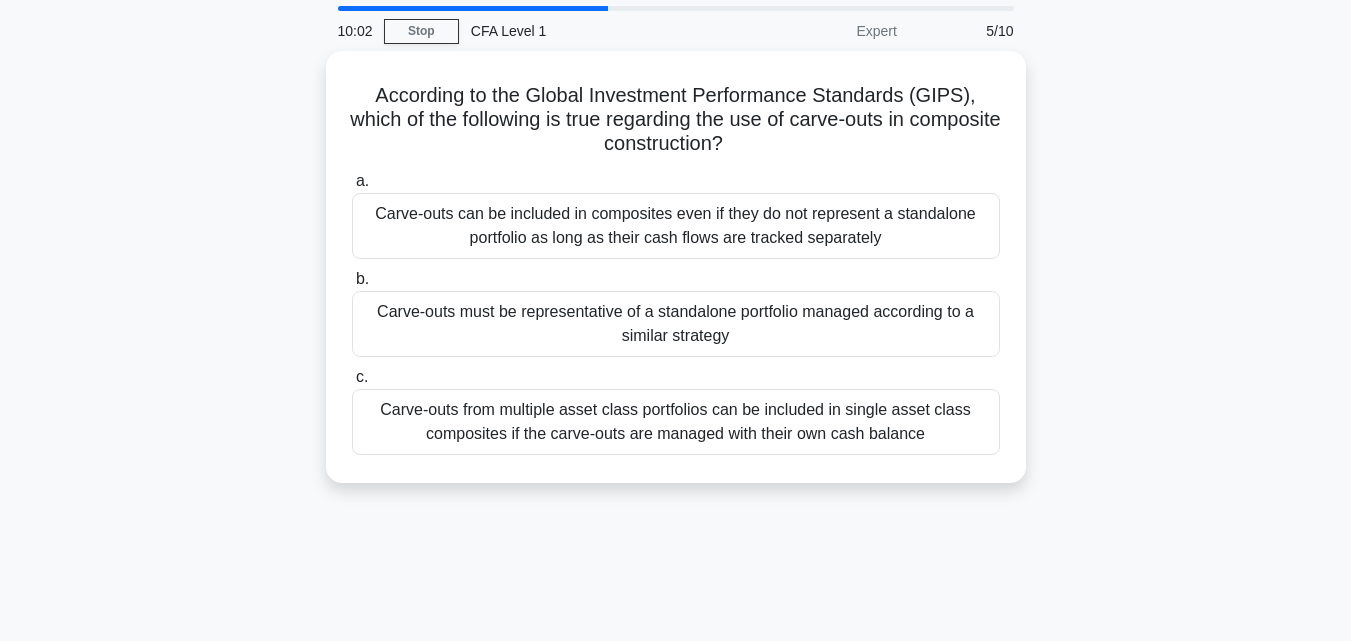 scroll, scrollTop: 0, scrollLeft: 0, axis: both 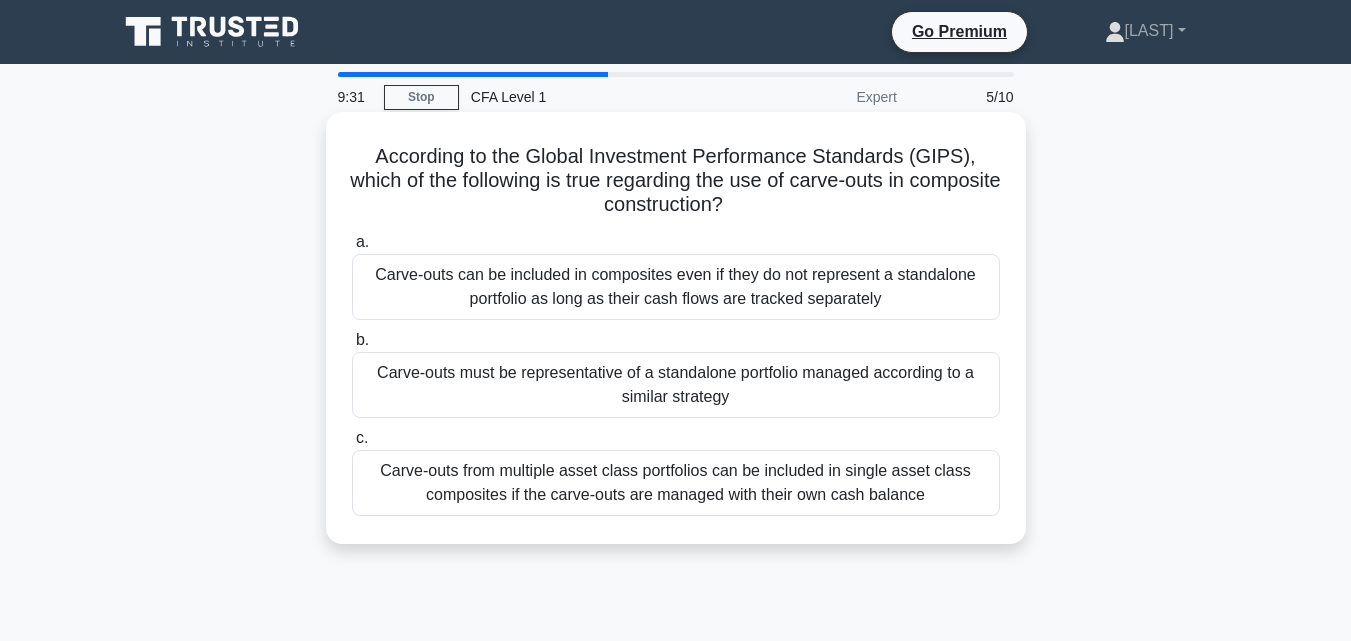 click on "Carve-outs must be representative of a standalone portfolio managed according to a similar strategy" at bounding box center (676, 385) 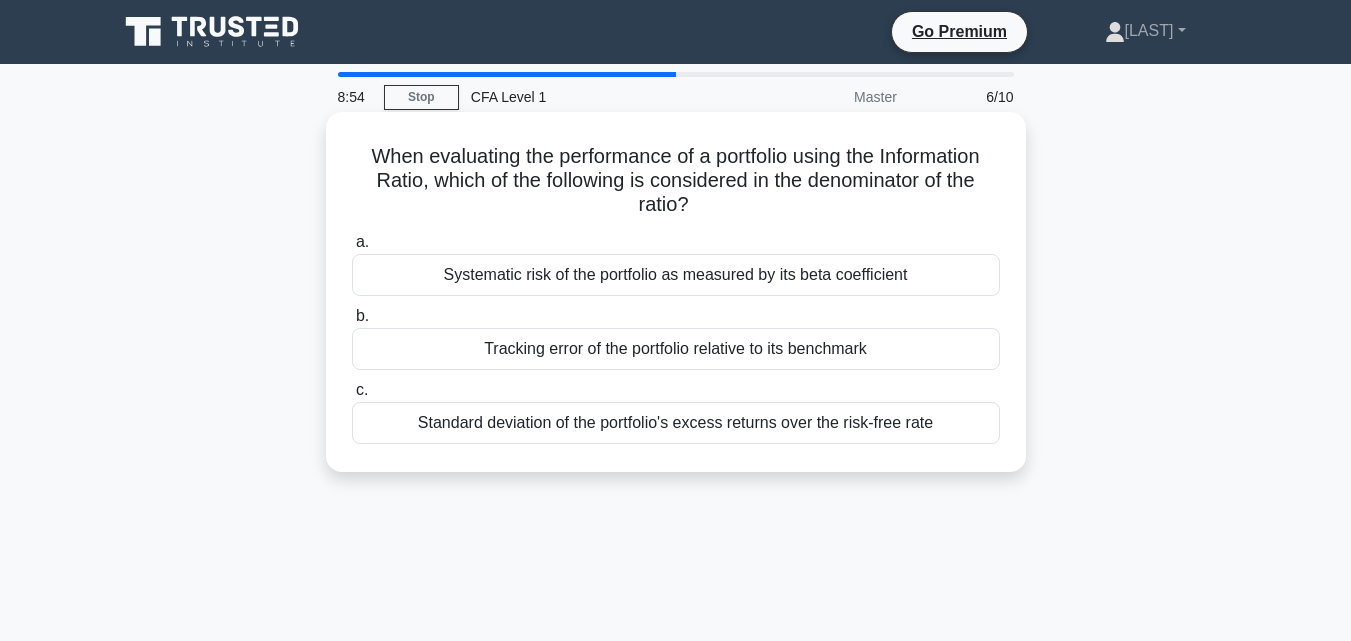 click on "Systematic risk of the portfolio as measured by its beta coefficient" at bounding box center [676, 275] 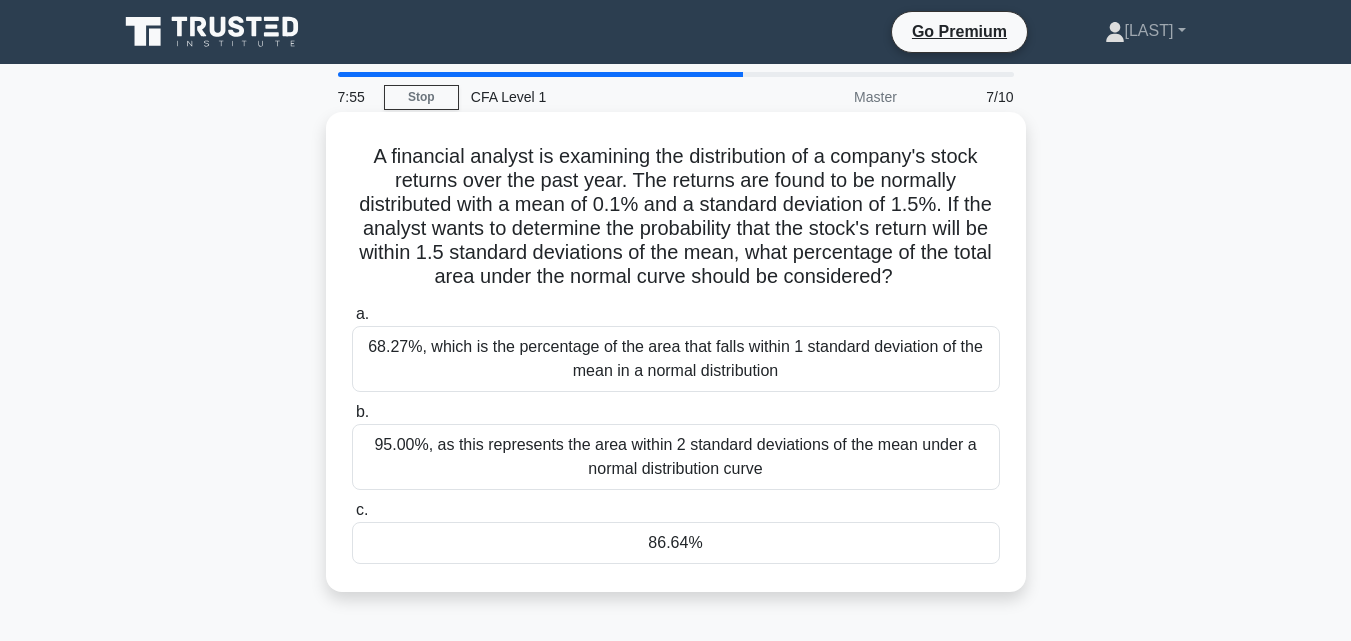 click on "86.64%" at bounding box center (676, 543) 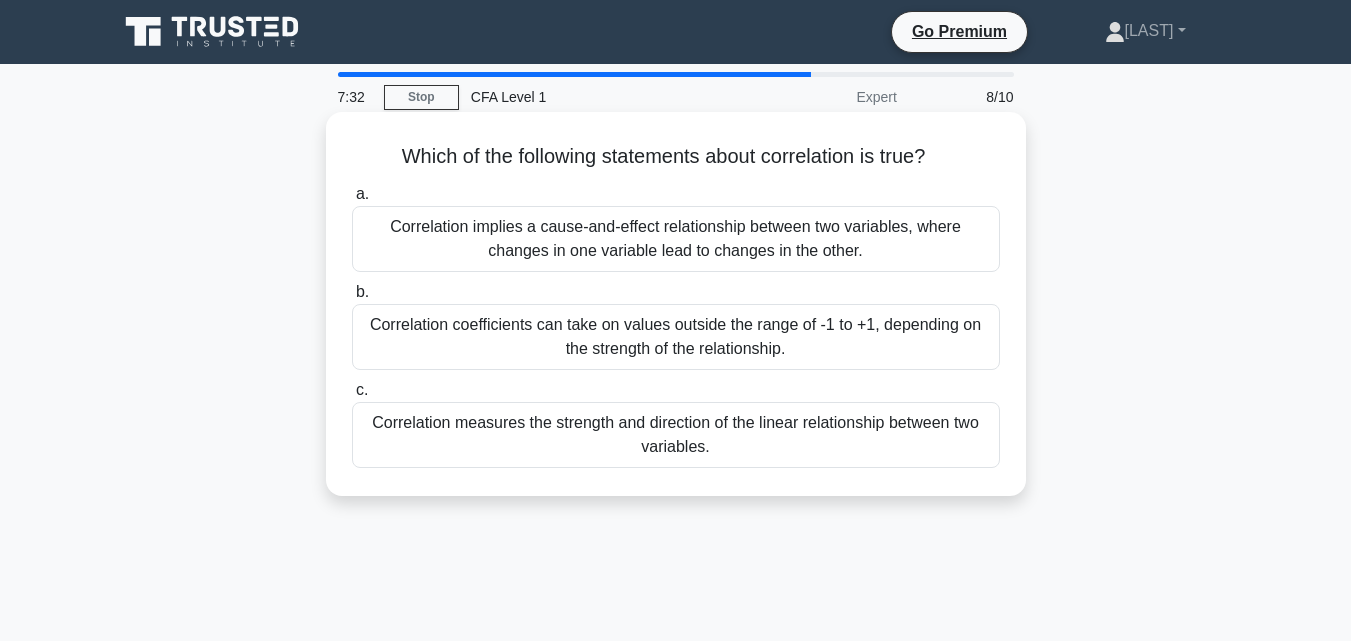 click on "Correlation measures the strength and direction of the linear relationship between two variables." at bounding box center [676, 435] 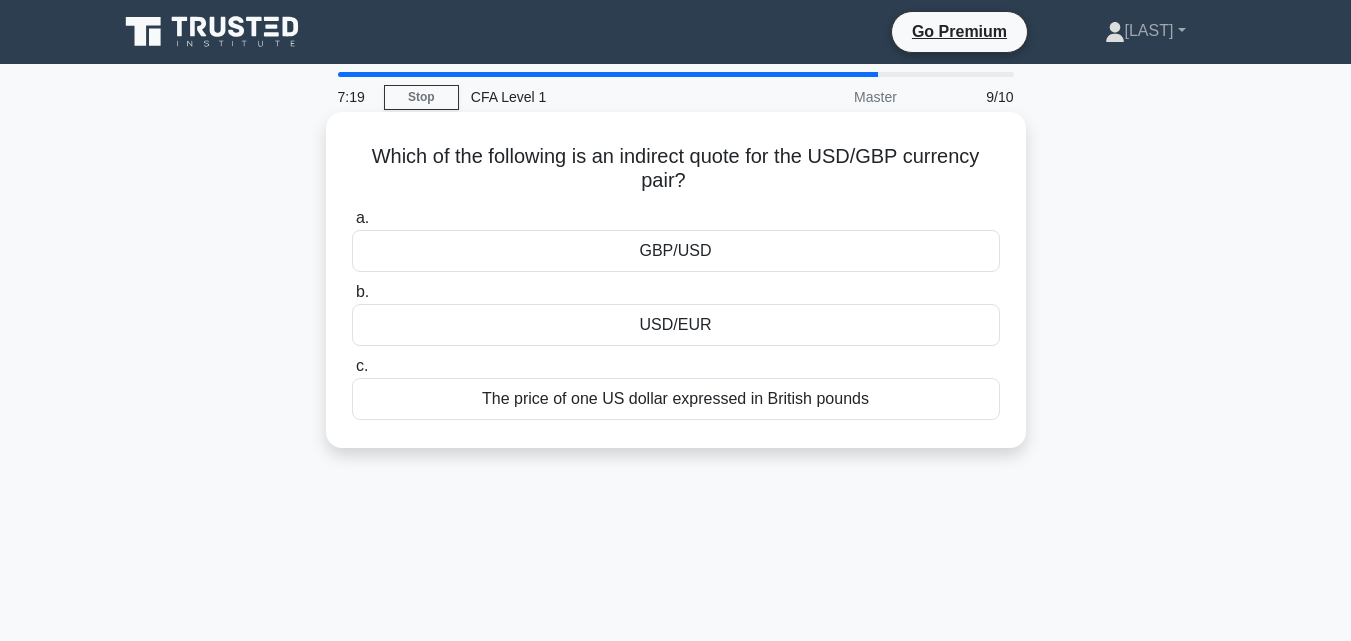 click on "GBP/USD" at bounding box center (676, 251) 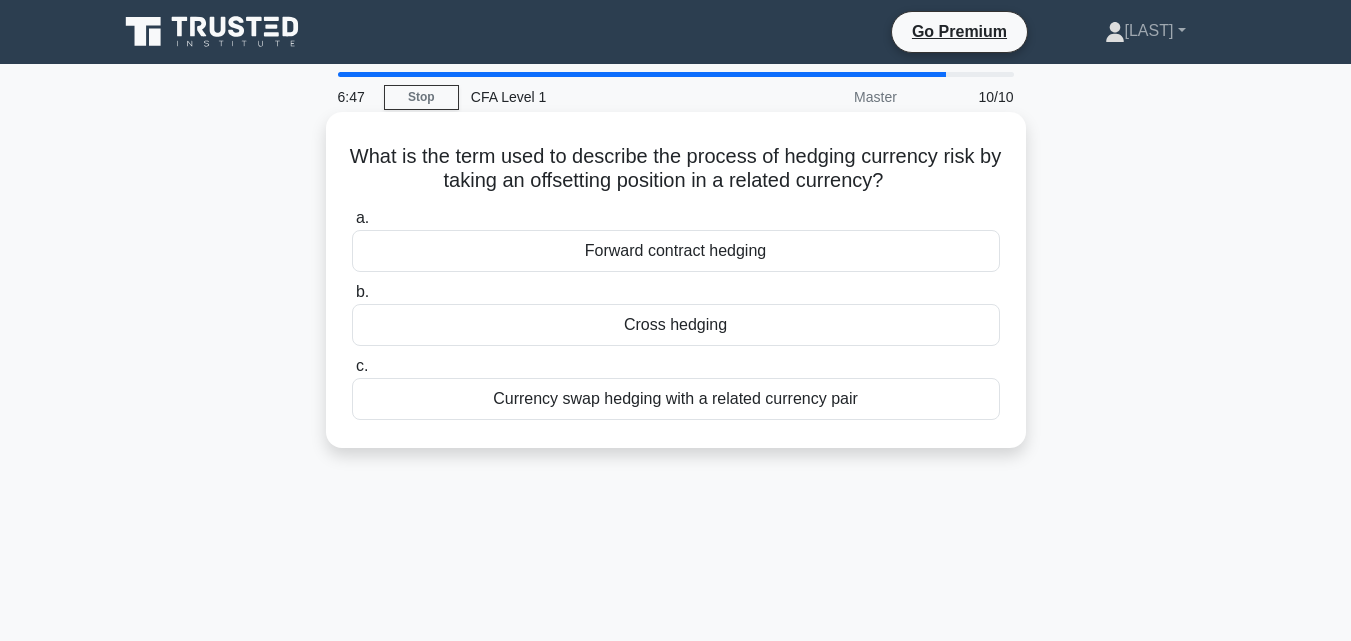 click on "Cross hedging" at bounding box center [676, 325] 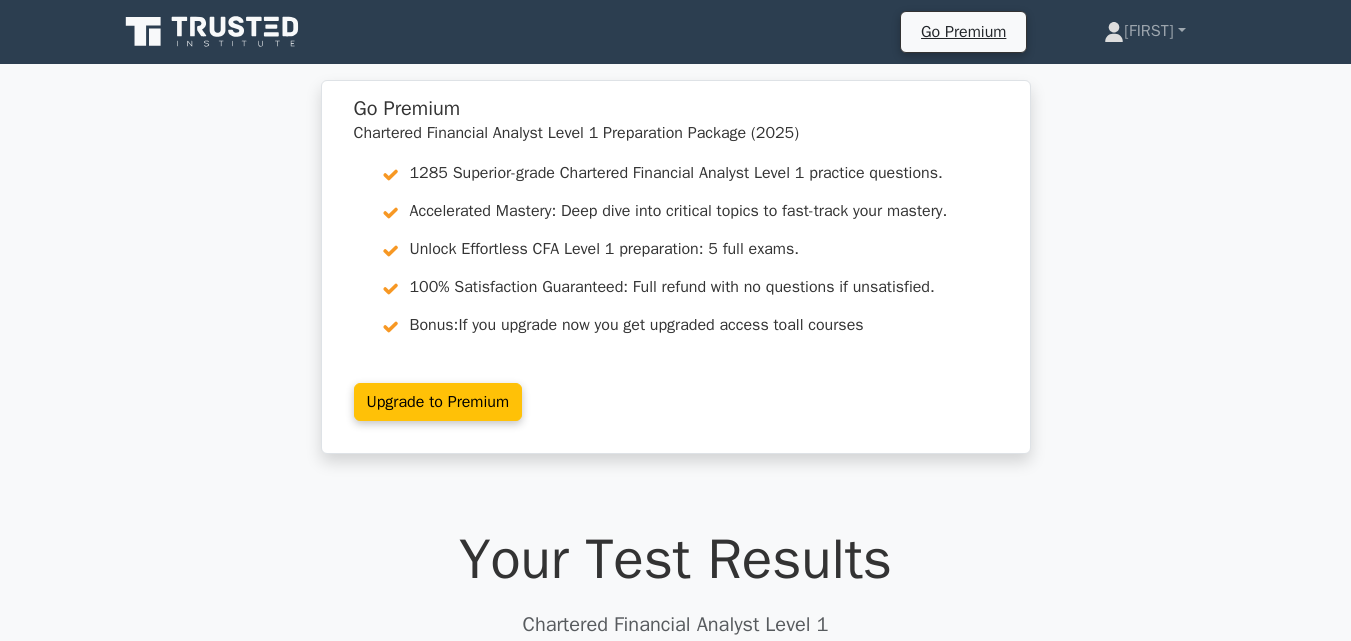 scroll, scrollTop: 490, scrollLeft: 0, axis: vertical 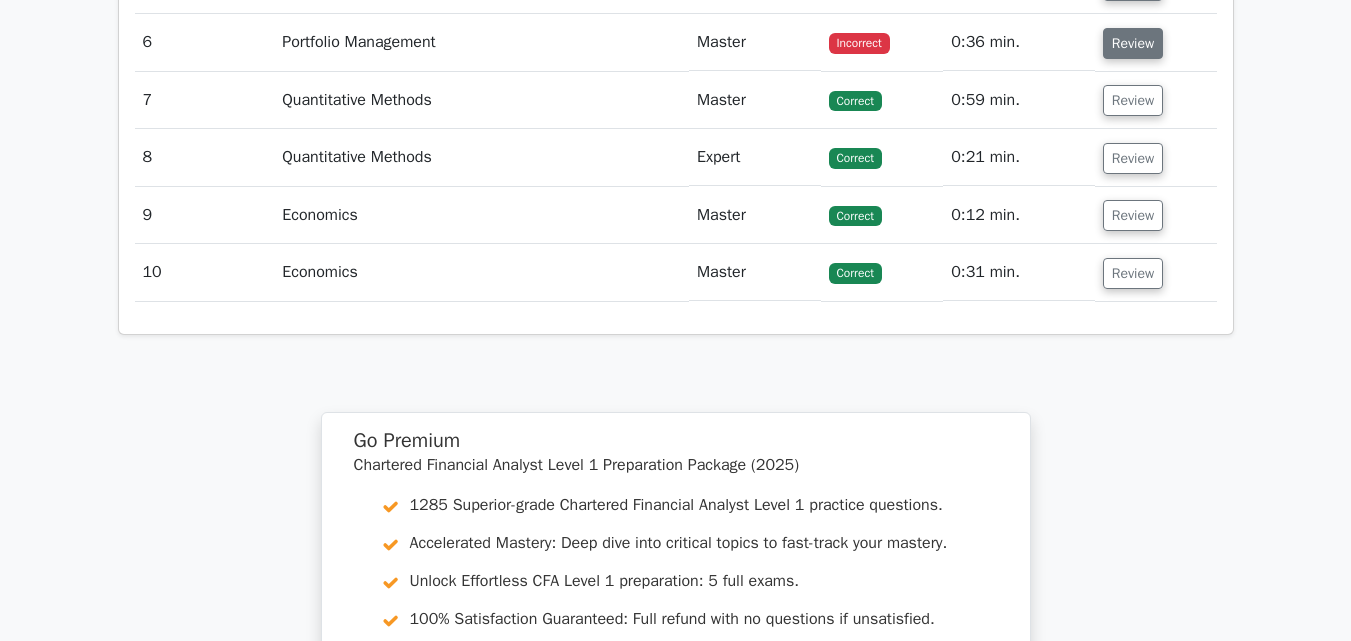 click on "Review" at bounding box center (1133, 43) 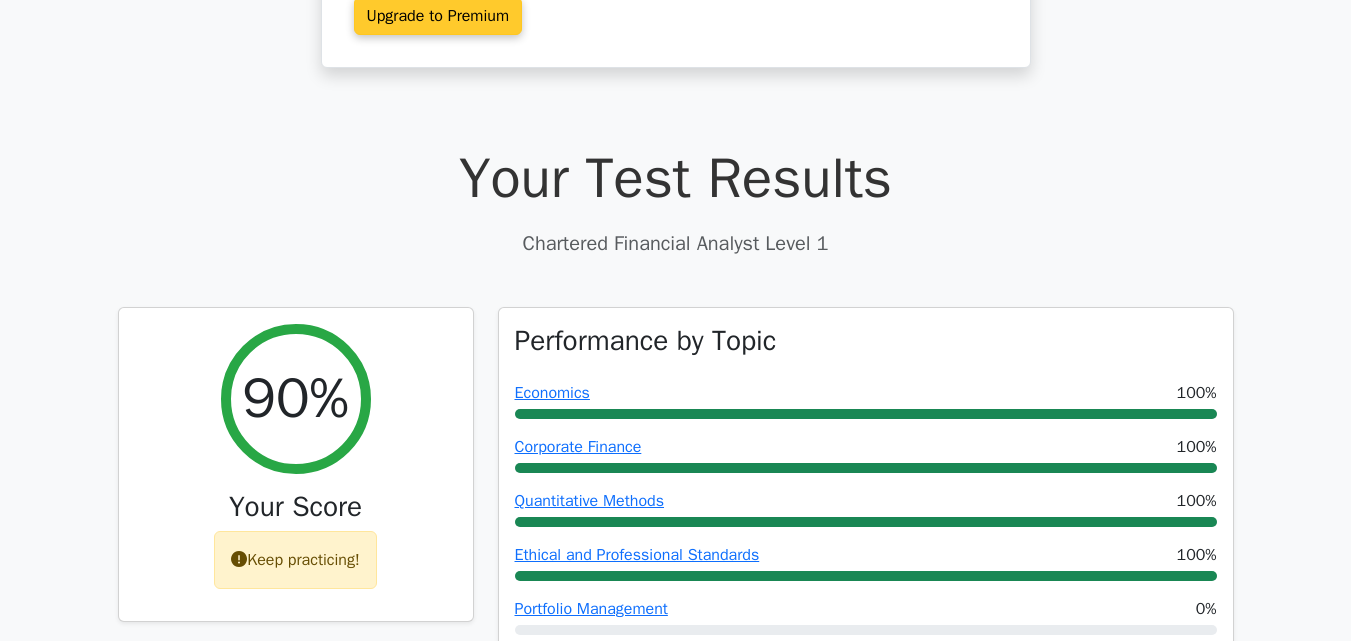 scroll, scrollTop: 479, scrollLeft: 0, axis: vertical 